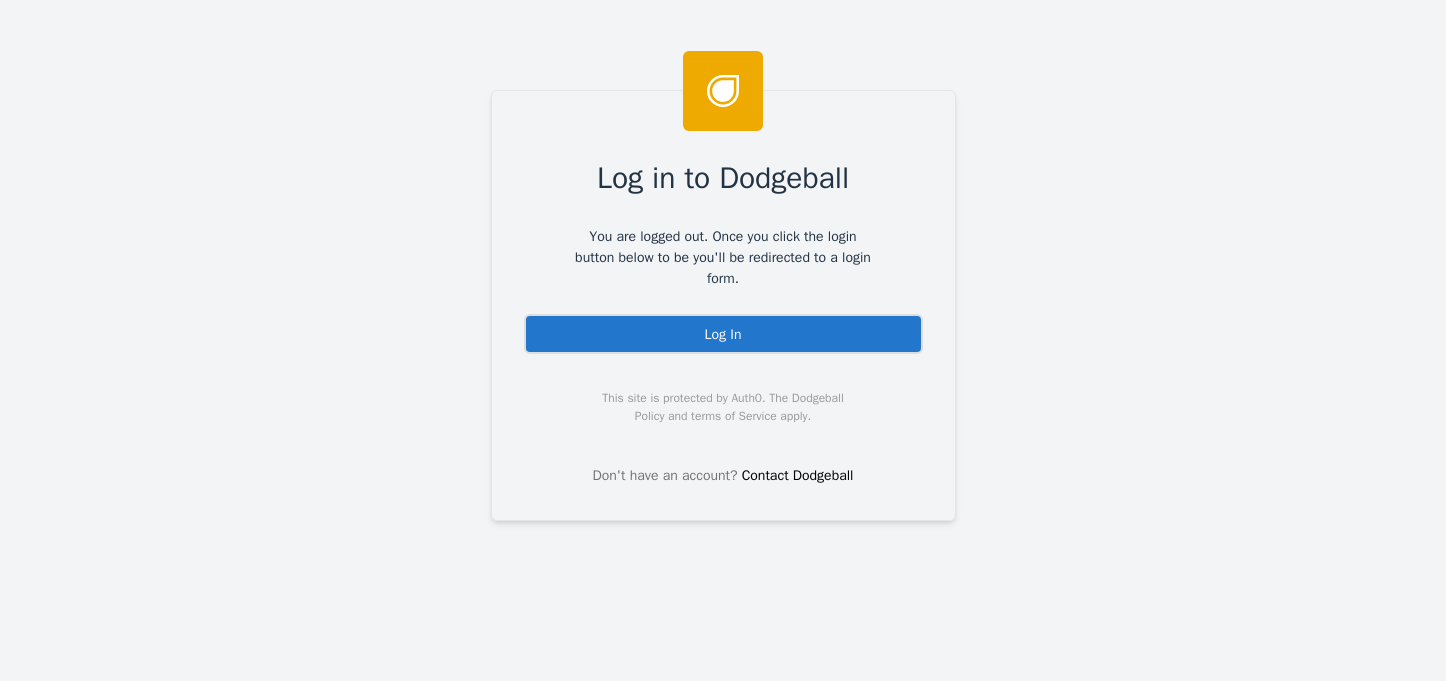 scroll, scrollTop: 0, scrollLeft: 0, axis: both 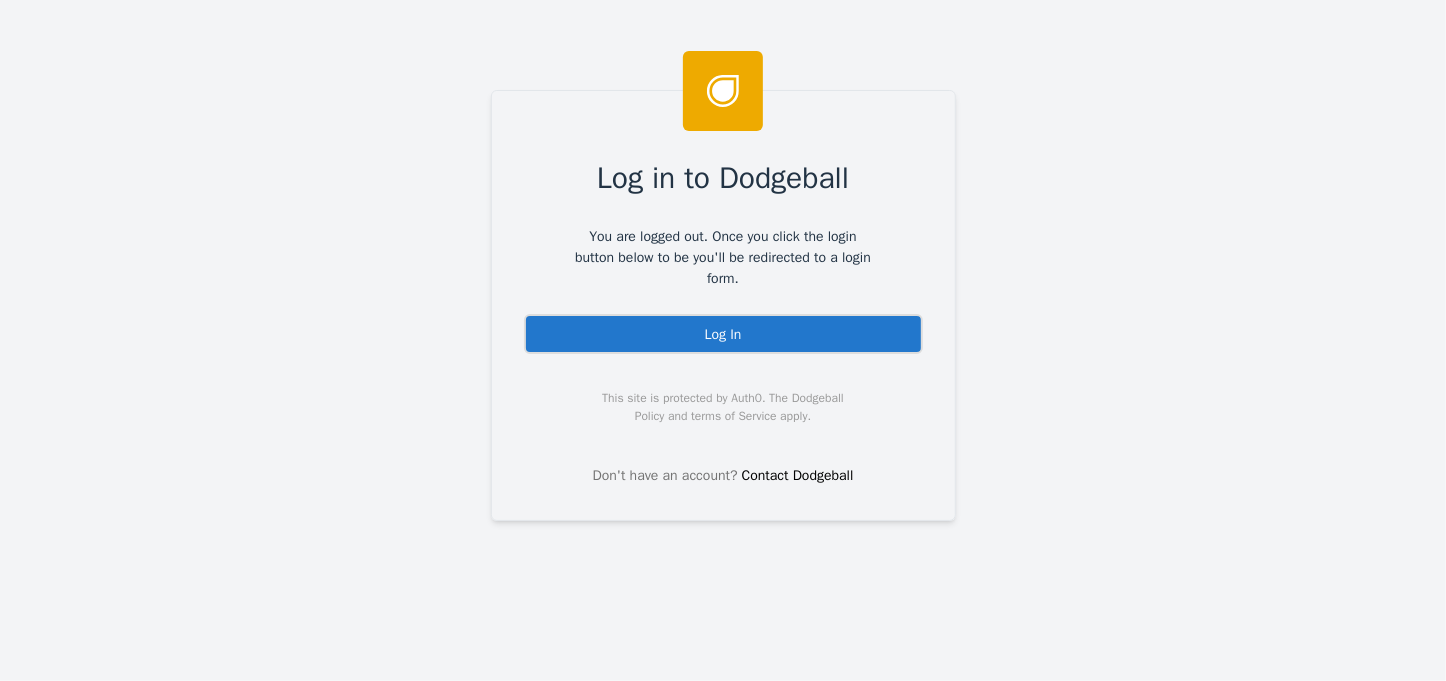 click on "Log In" at bounding box center (723, 334) 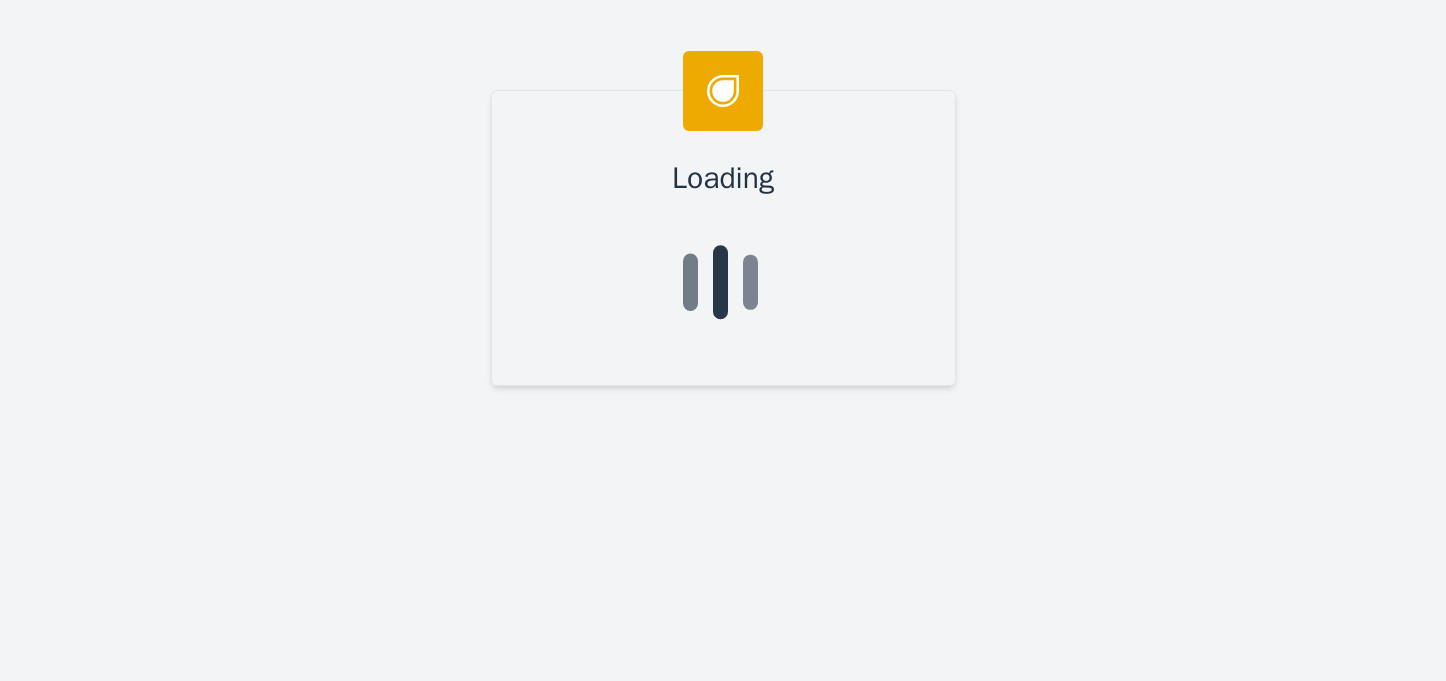 scroll, scrollTop: 0, scrollLeft: 0, axis: both 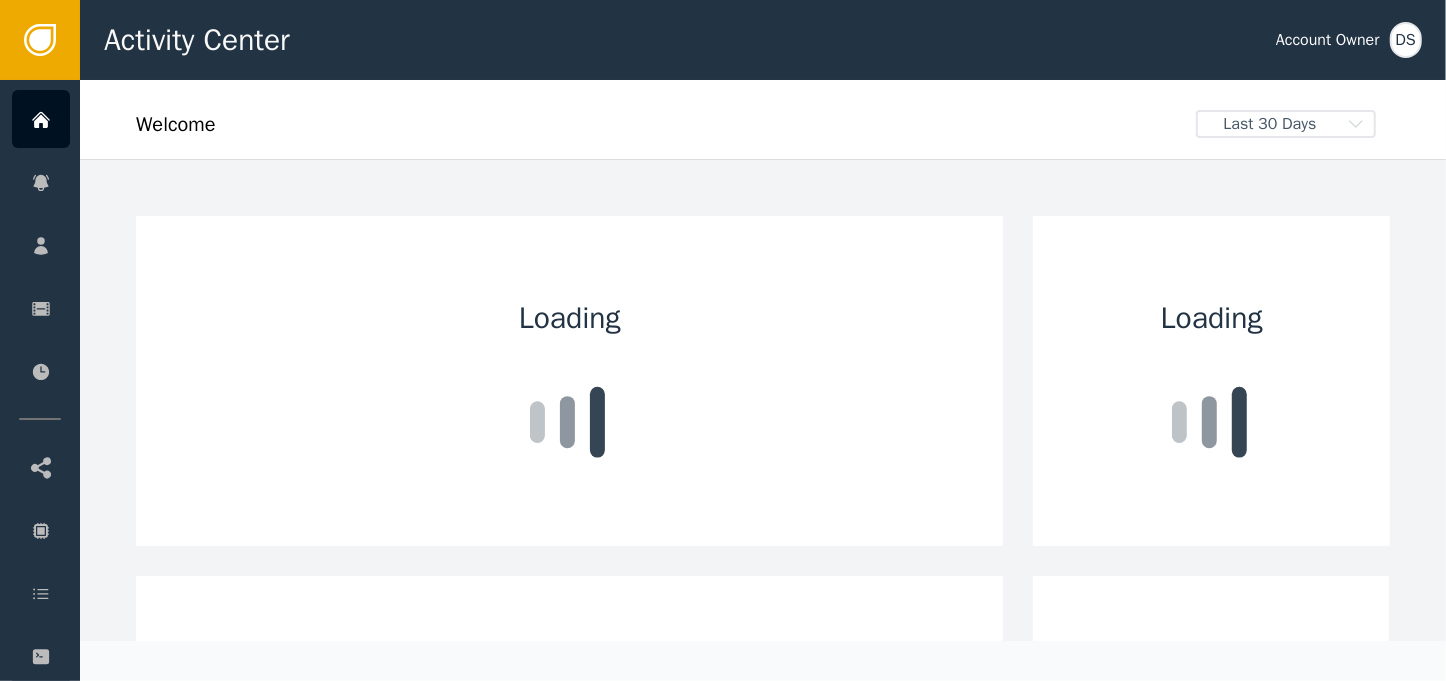 click on "DS" at bounding box center (1406, 40) 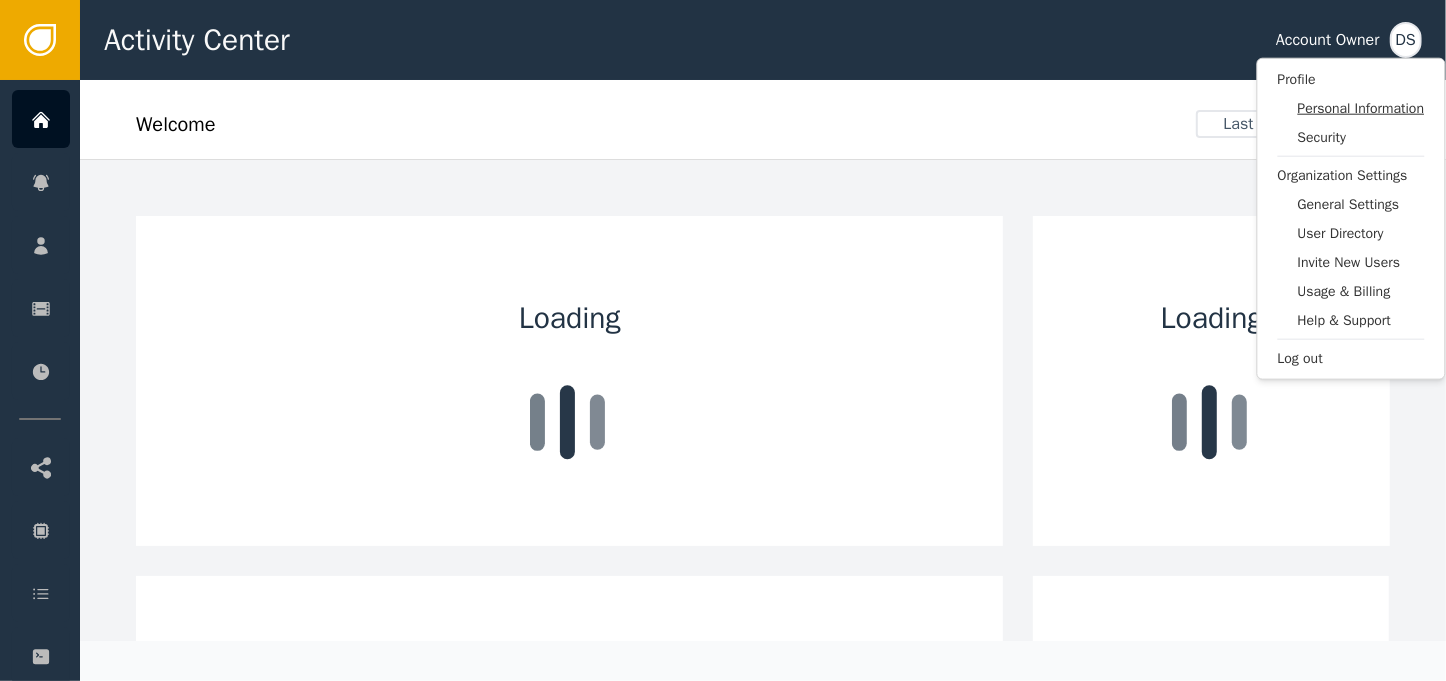 click on "Personal Information" at bounding box center (1361, 108) 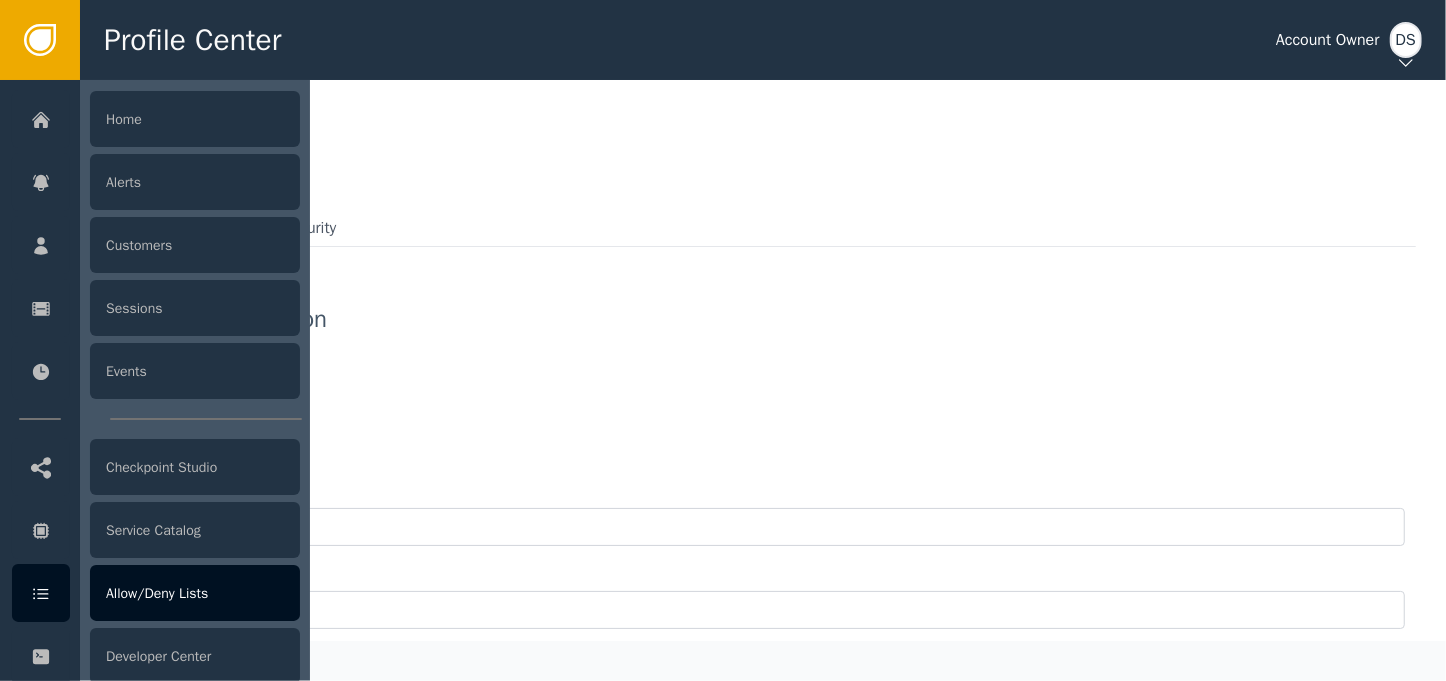 click on "Allow/Deny Lists" at bounding box center [195, 593] 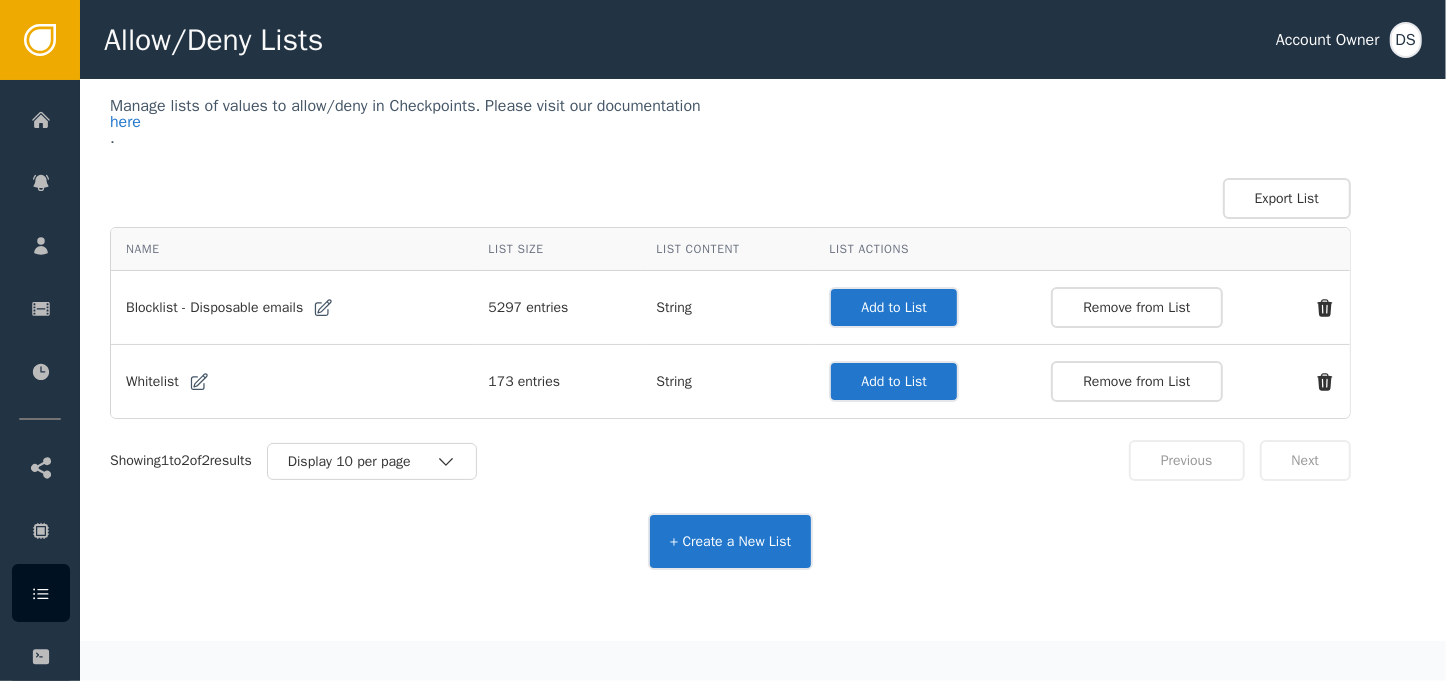 scroll, scrollTop: 121, scrollLeft: 0, axis: vertical 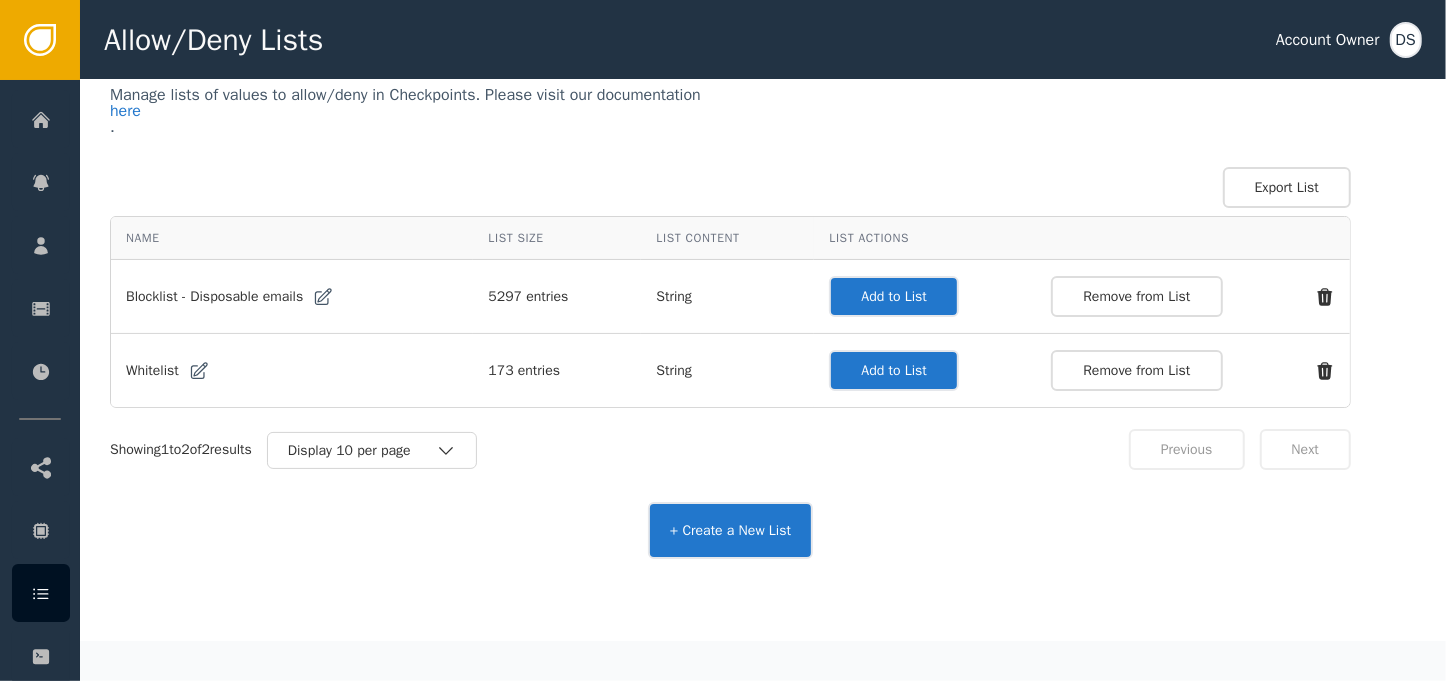 click on "+ Create a New List" at bounding box center (730, 530) 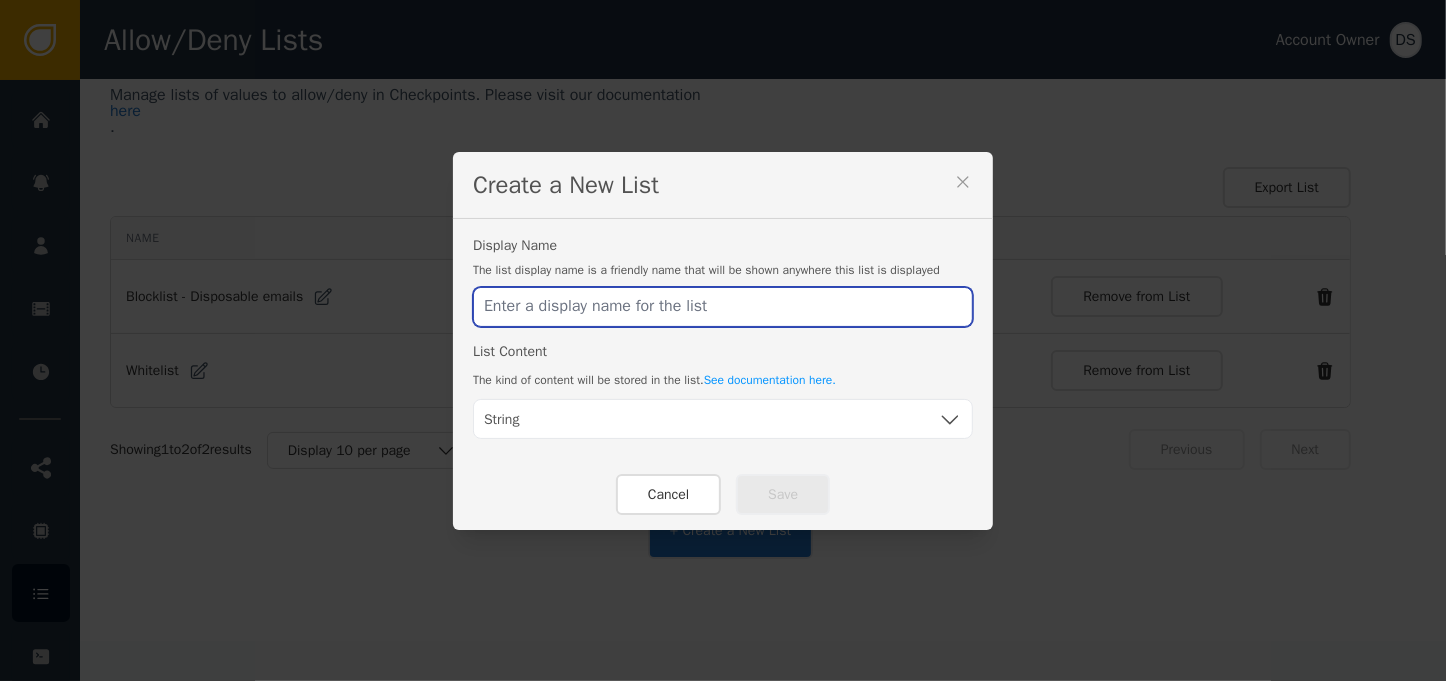 click at bounding box center [723, 307] 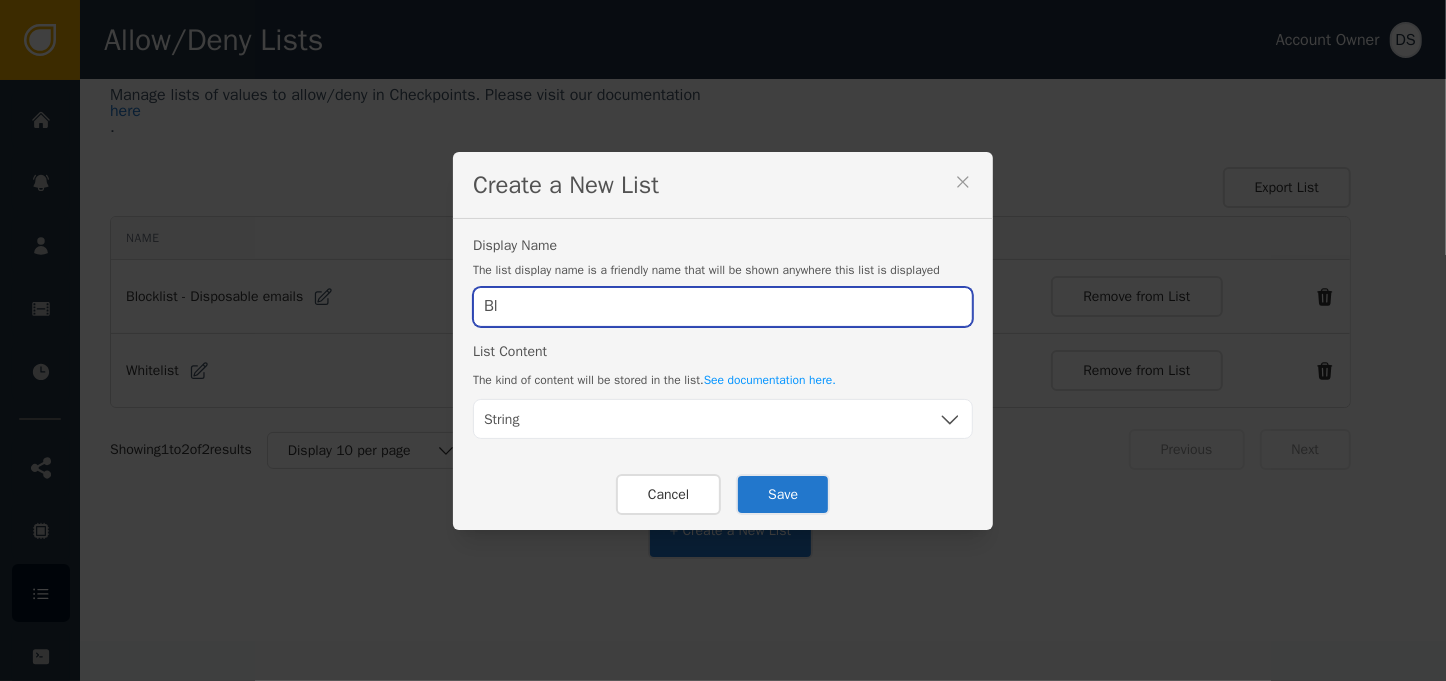 type on "B" 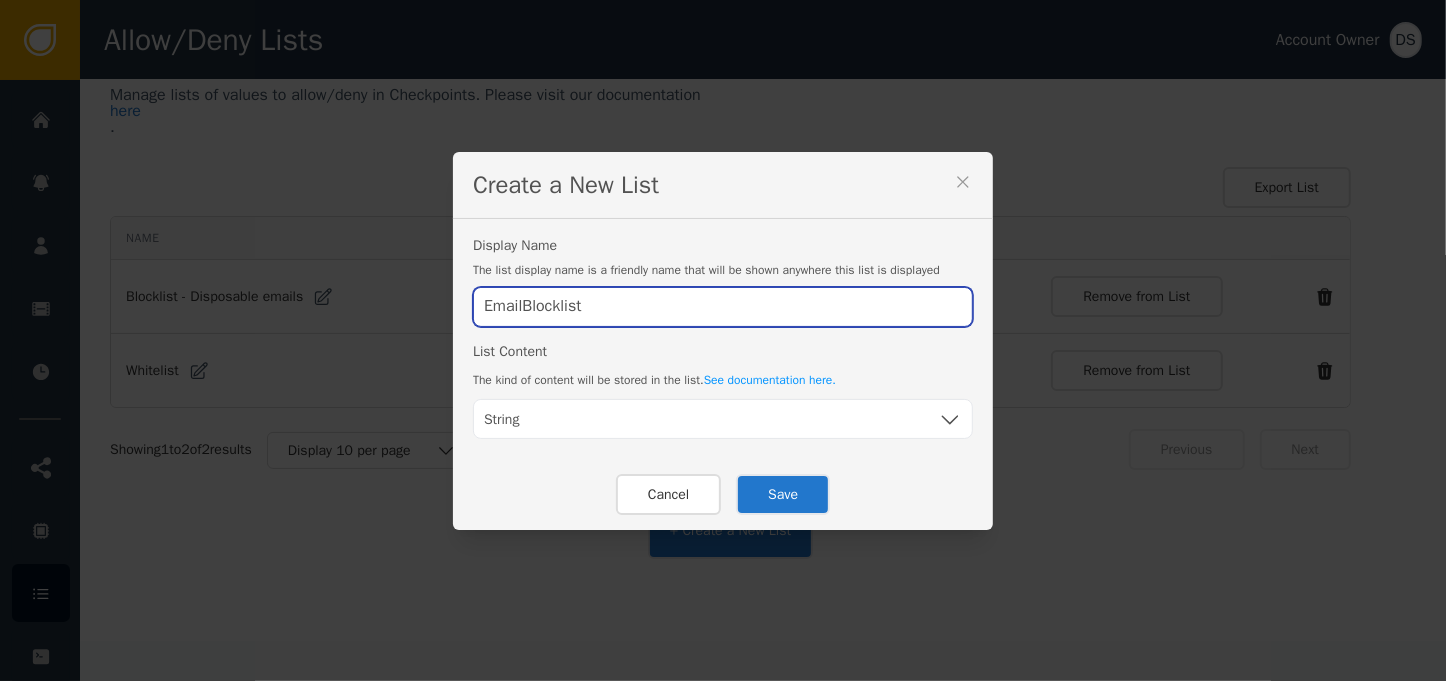 type on "EmailBlocklist" 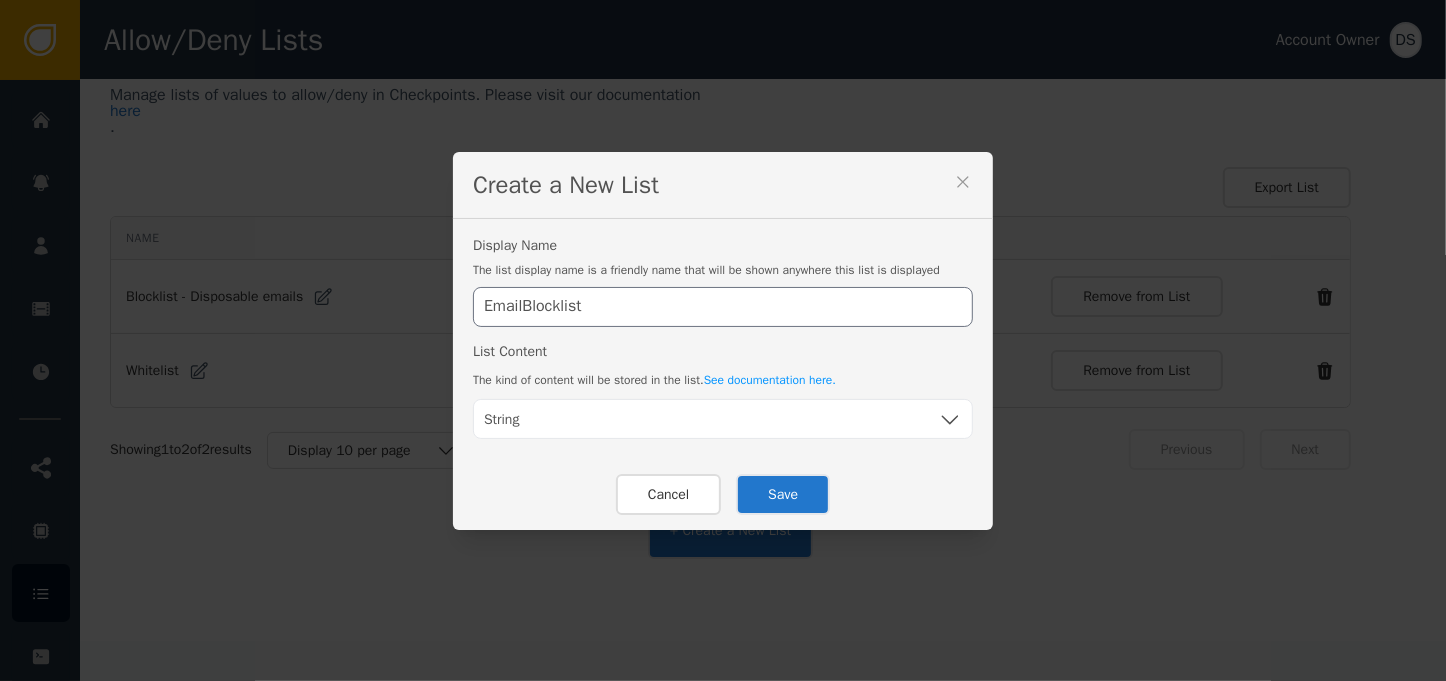 click on "Save" at bounding box center [783, 494] 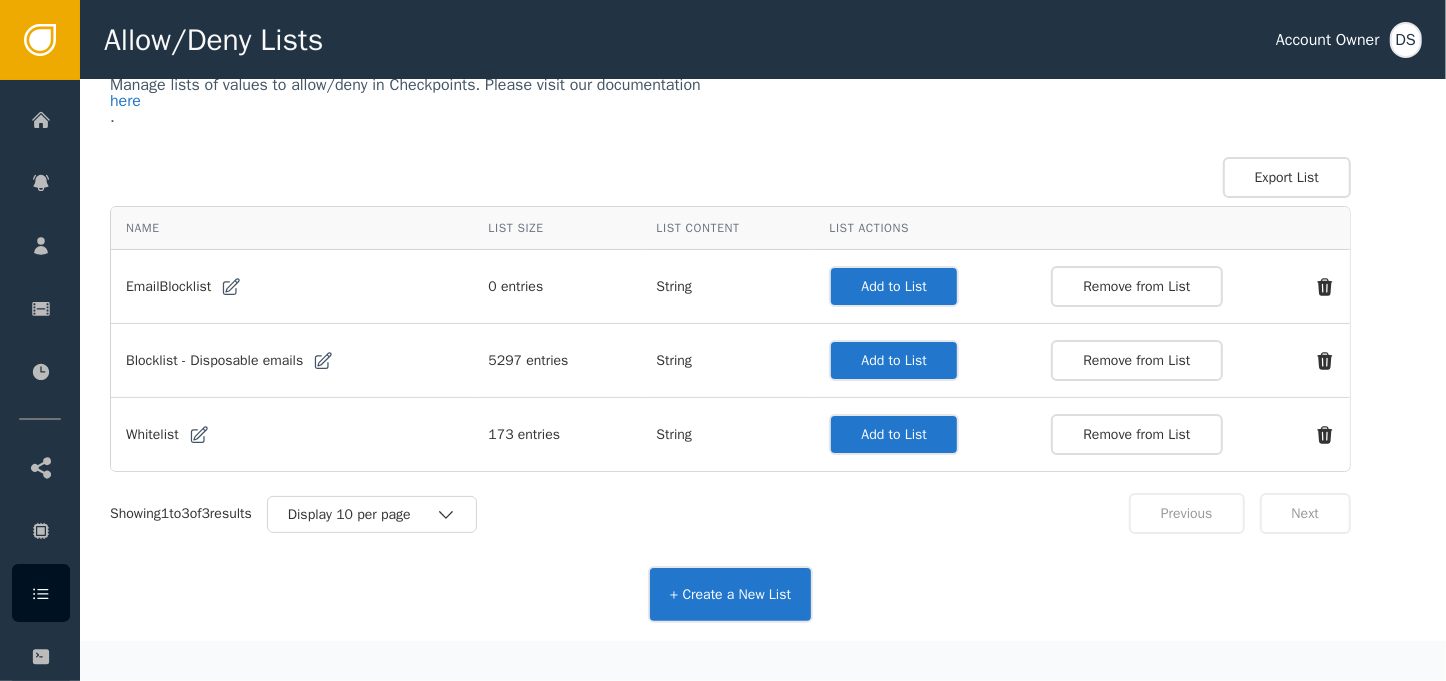 click on "Add to List" at bounding box center (893, 434) 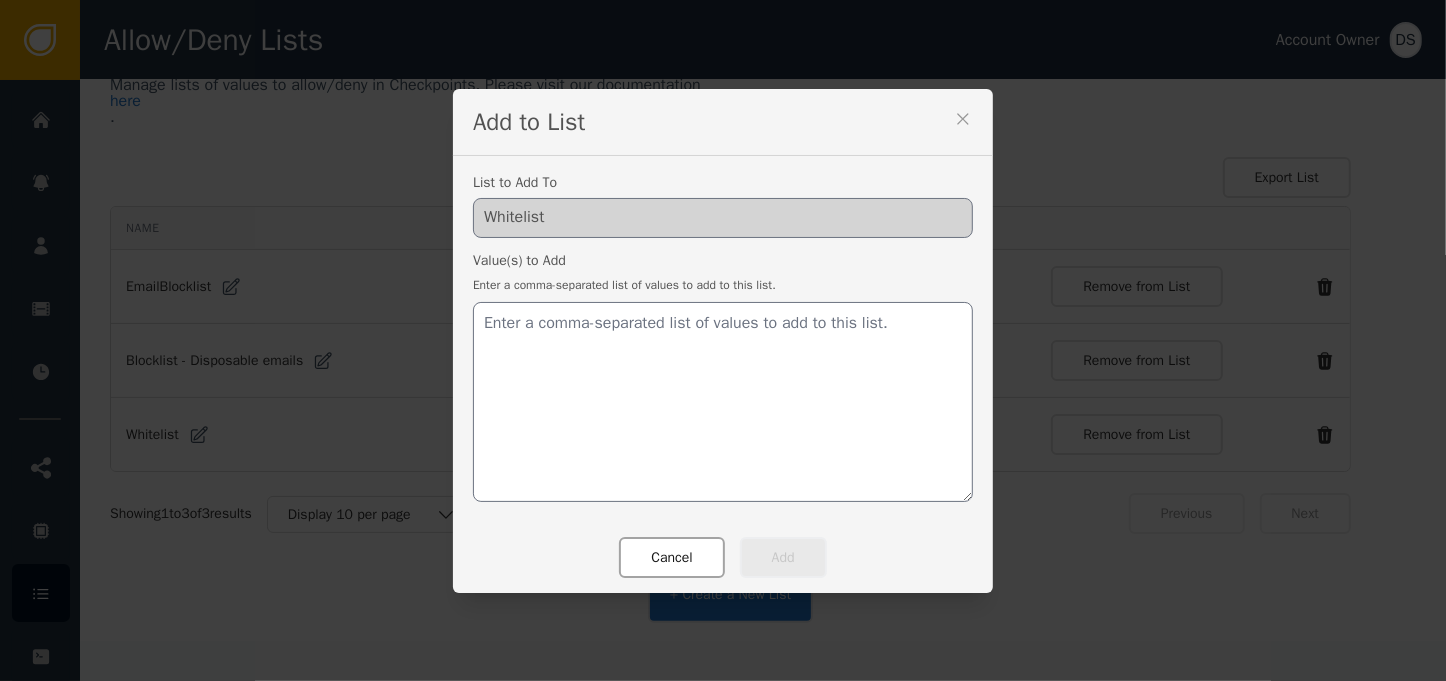 click on "Cancel" at bounding box center [671, 557] 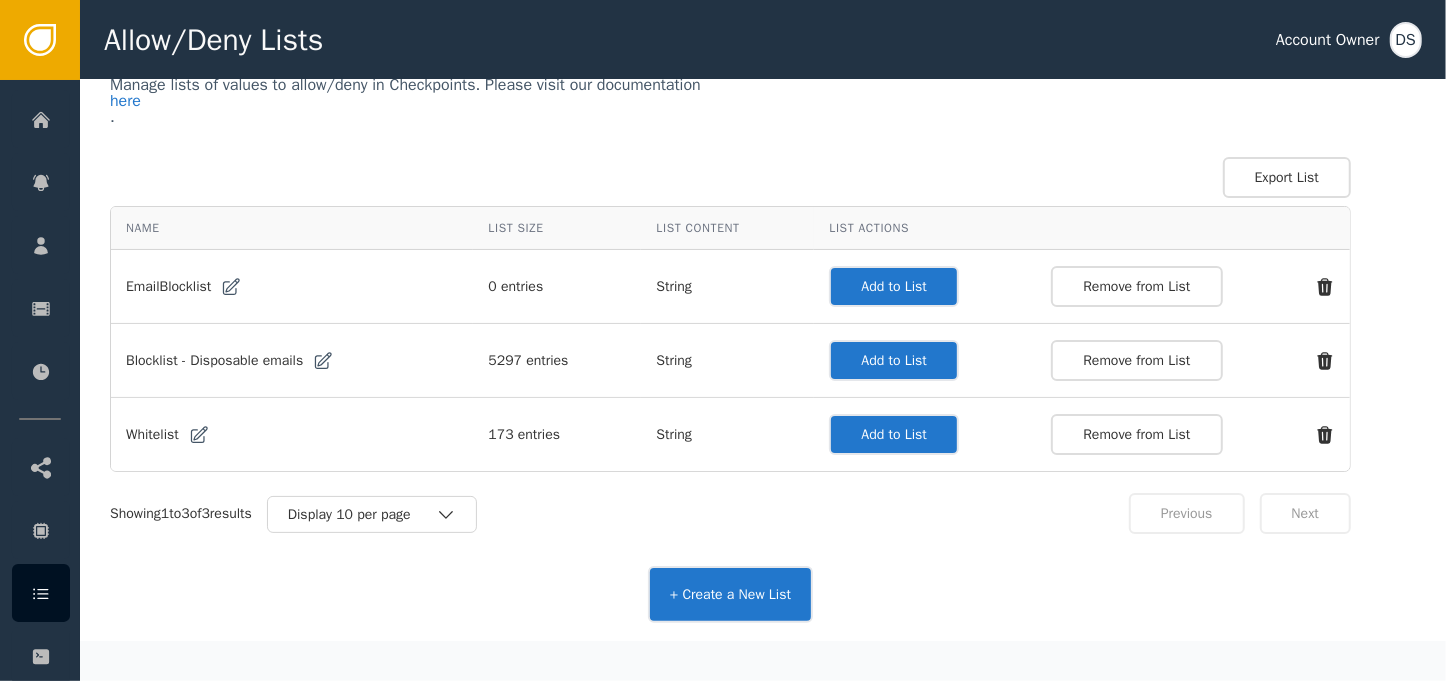 click on "Add to List" at bounding box center [893, 286] 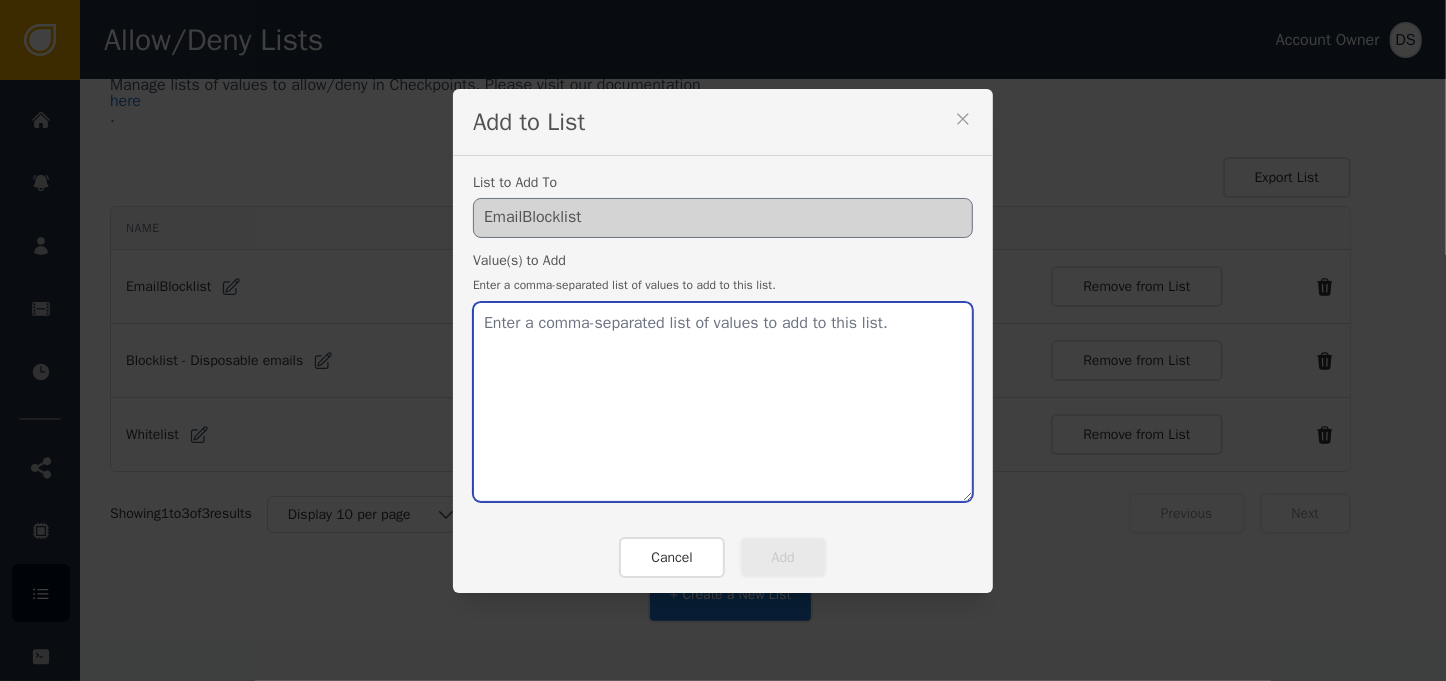 click at bounding box center [723, 402] 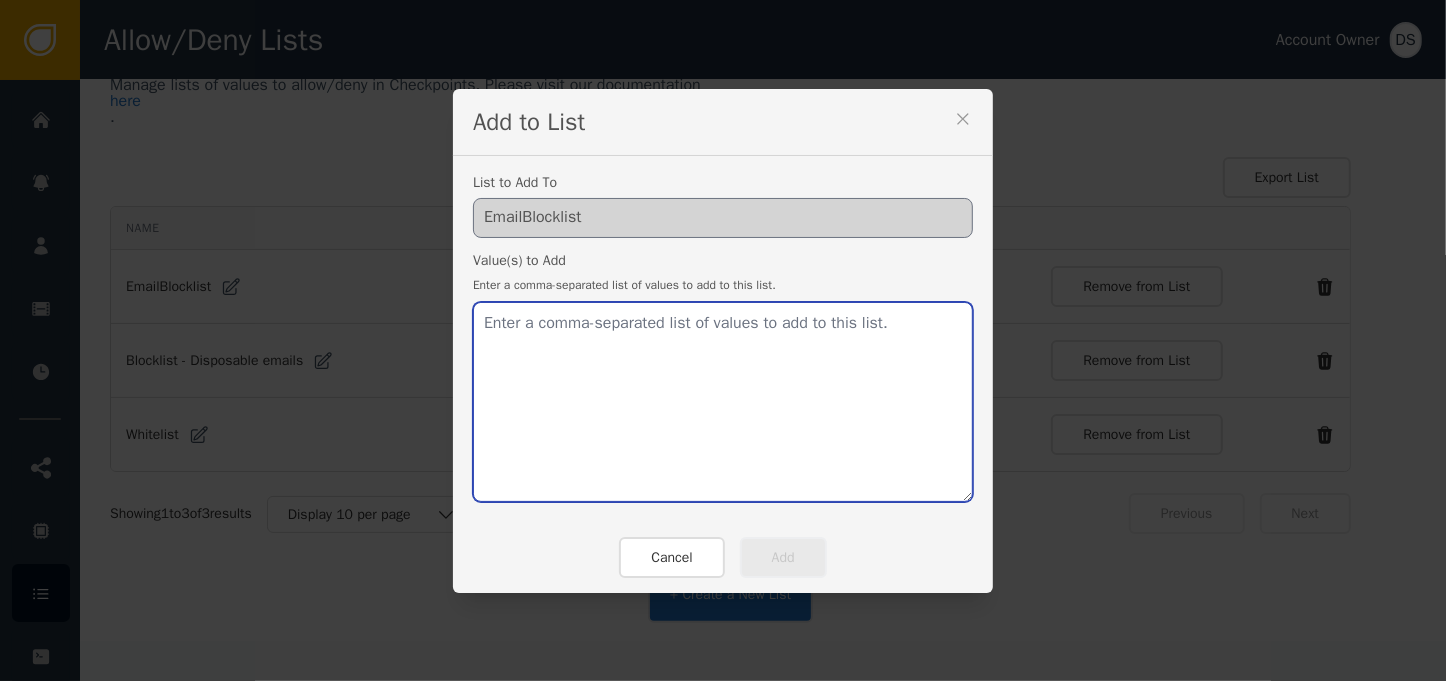 paste on "mark.sattin@[STATE].com" 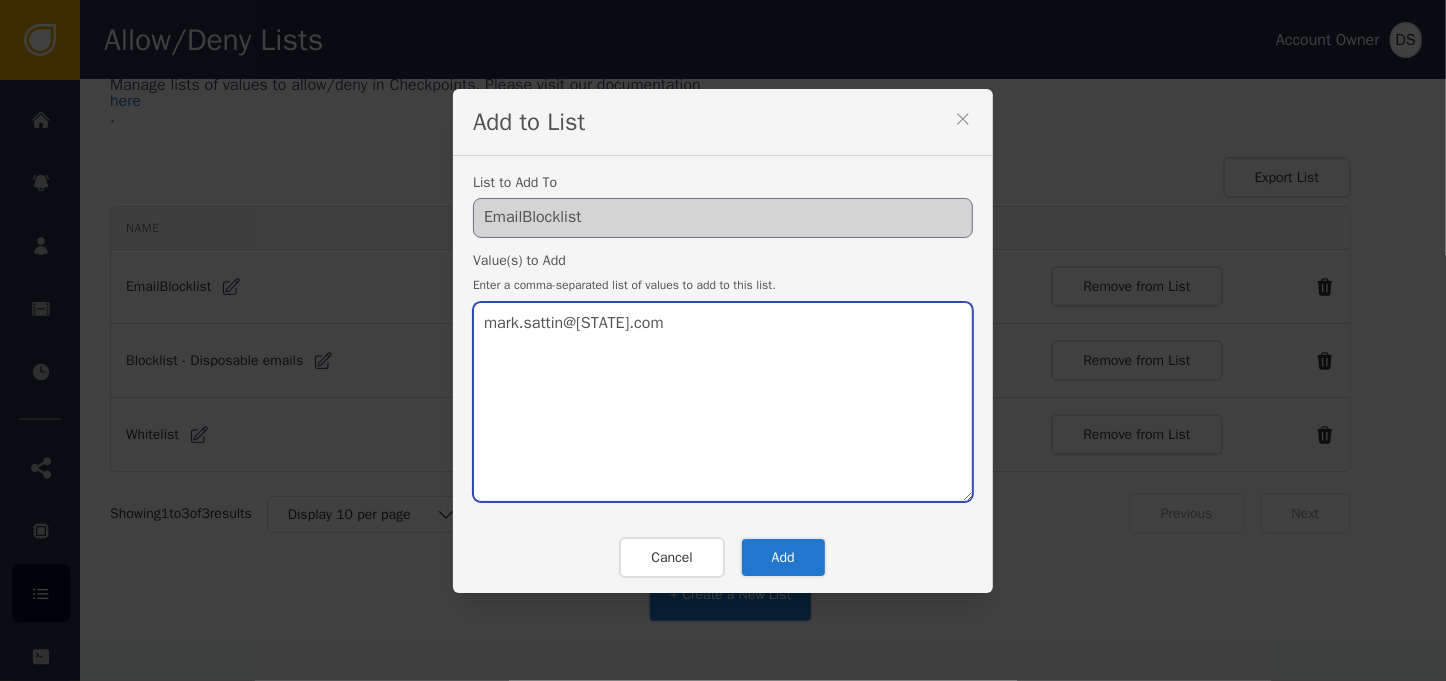 type on "mark.sattin@[STATE].com" 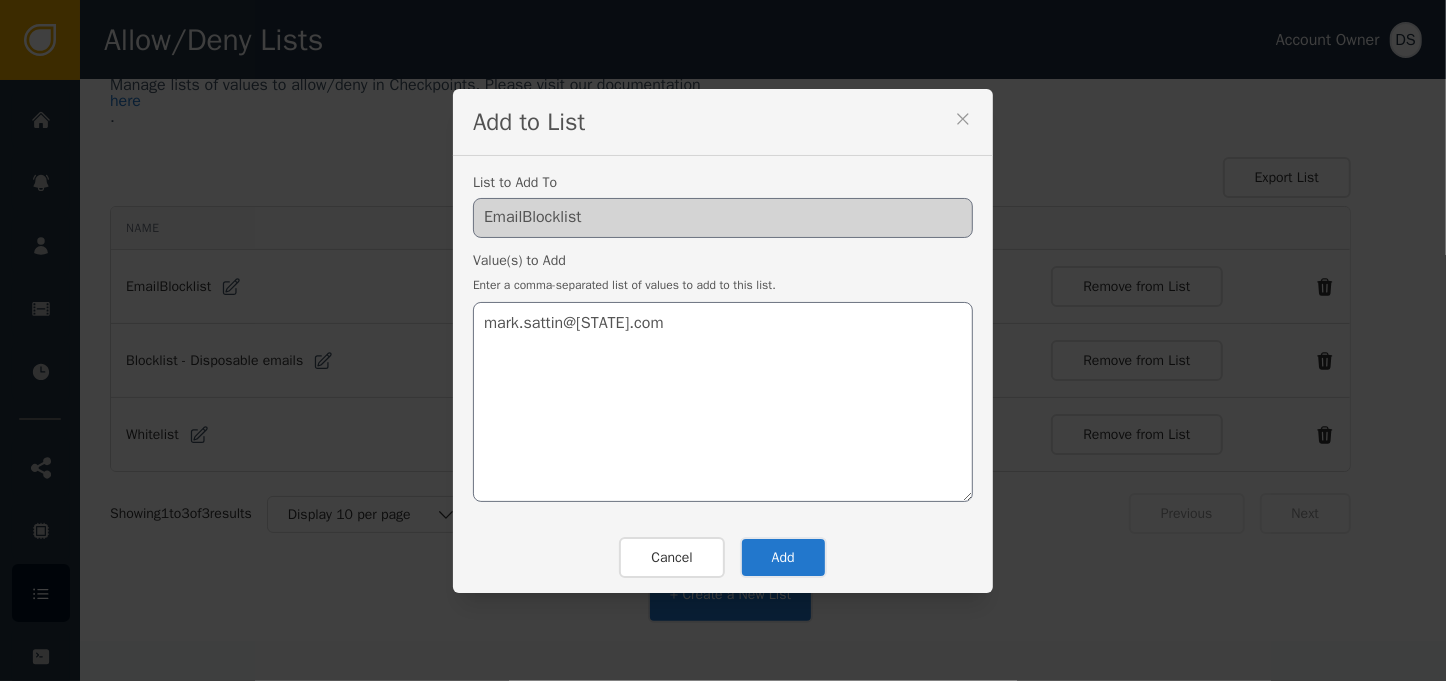 click on "Add" at bounding box center (783, 557) 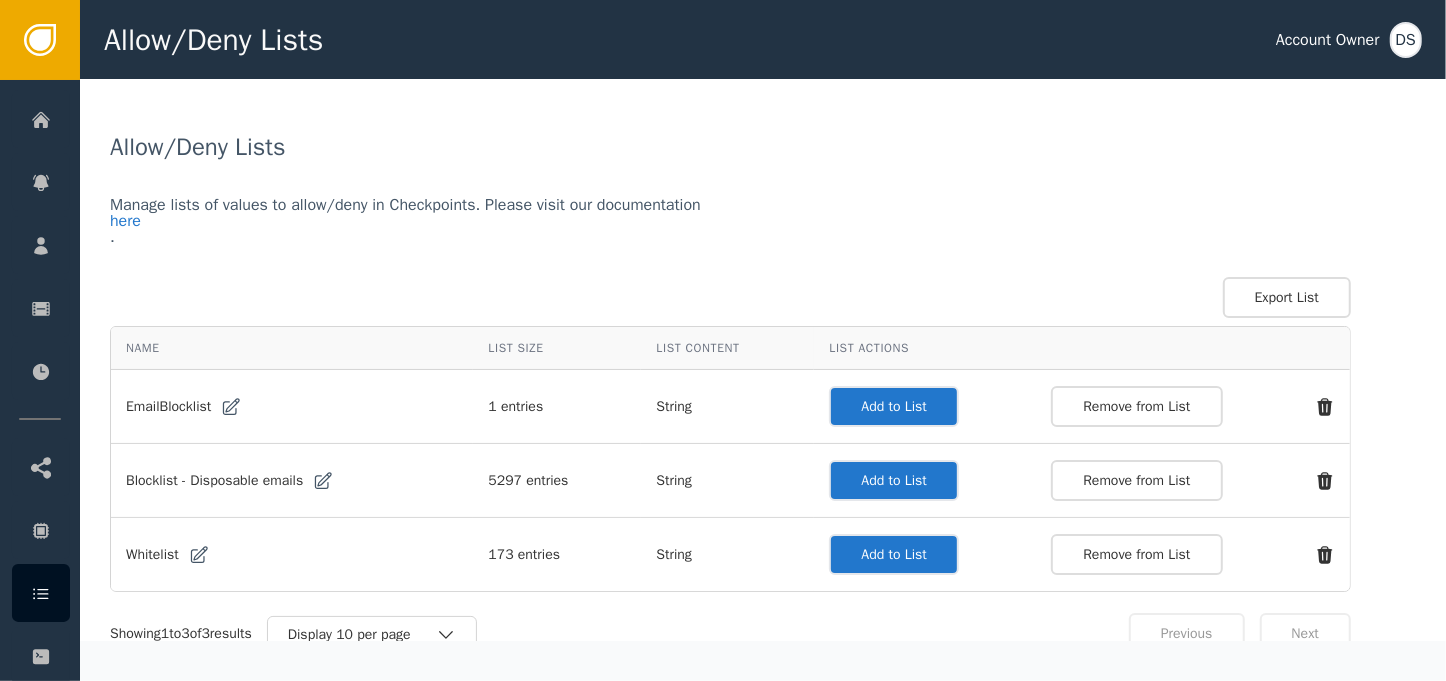 scroll, scrollTop: 0, scrollLeft: 0, axis: both 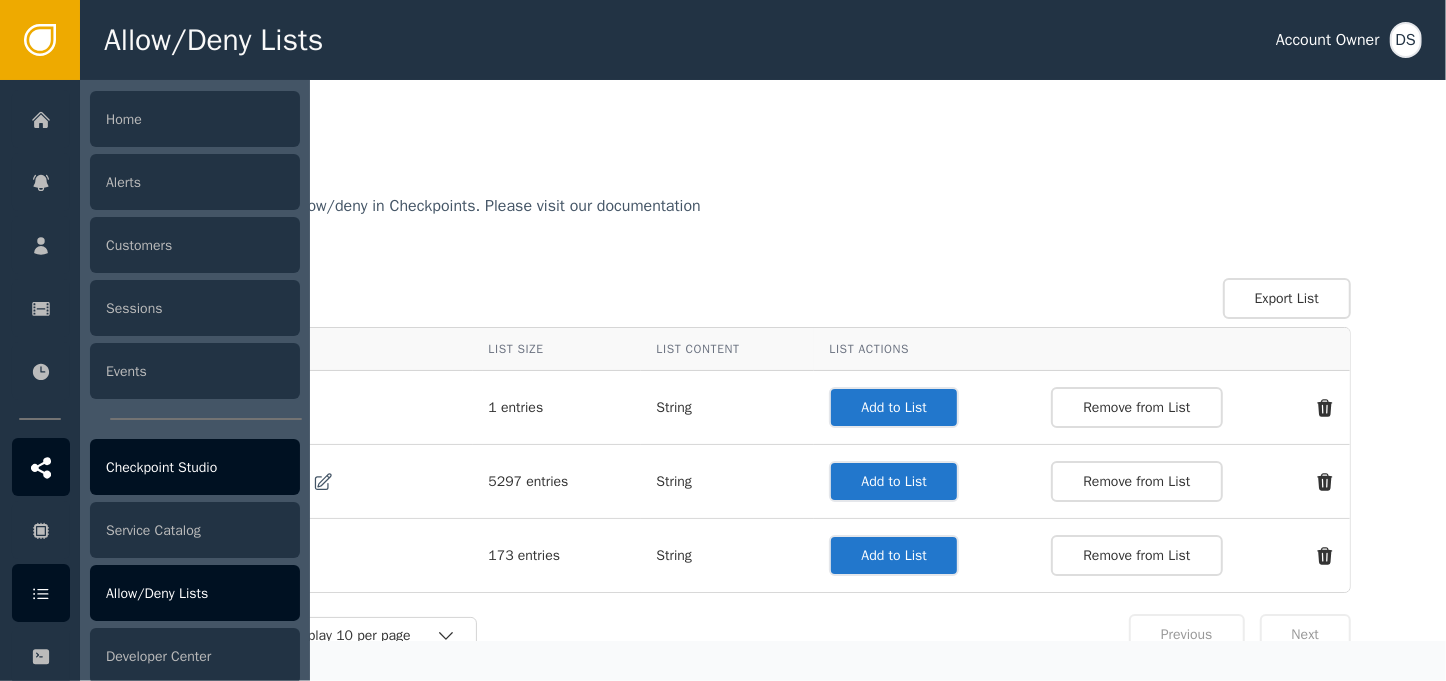 click on "Checkpoint Studio" at bounding box center (195, 467) 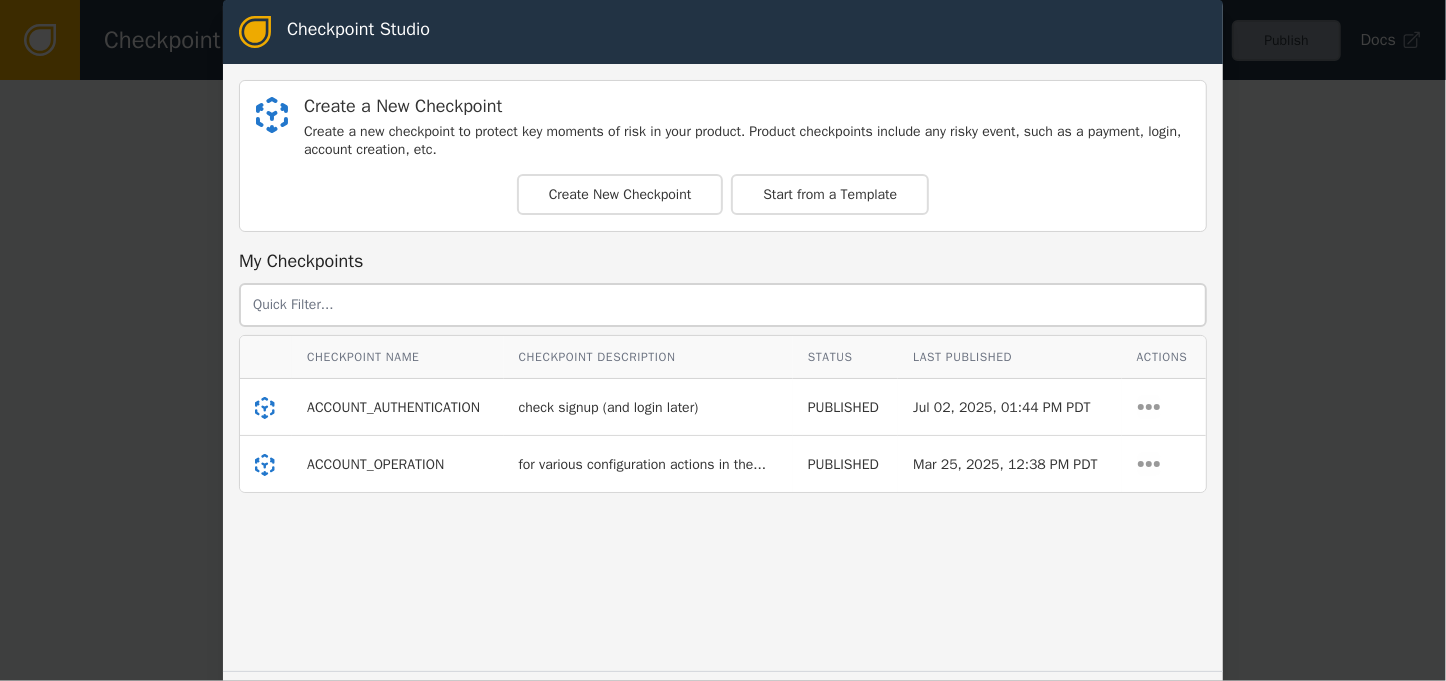 click on "ACCOUNT_AUTHENTICATION" at bounding box center (398, 407) 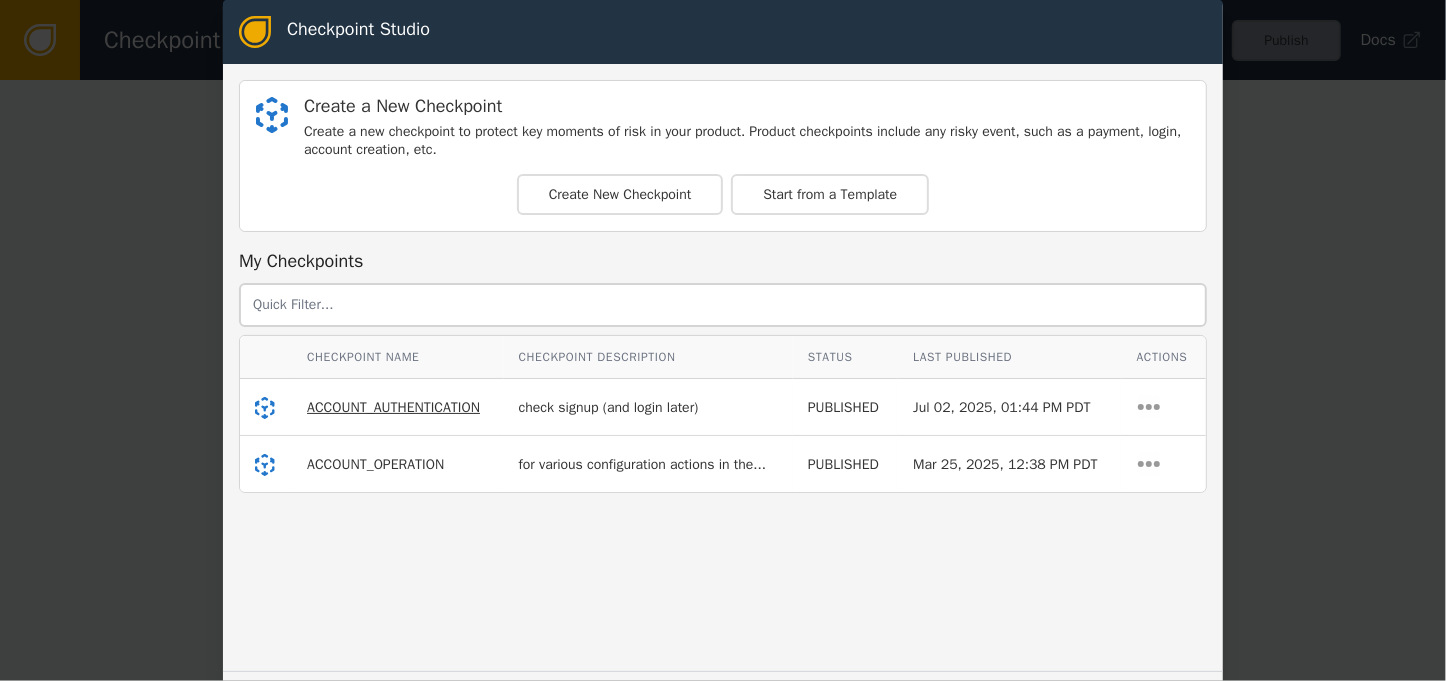 click on "ACCOUNT_AUTHENTICATION" at bounding box center (393, 407) 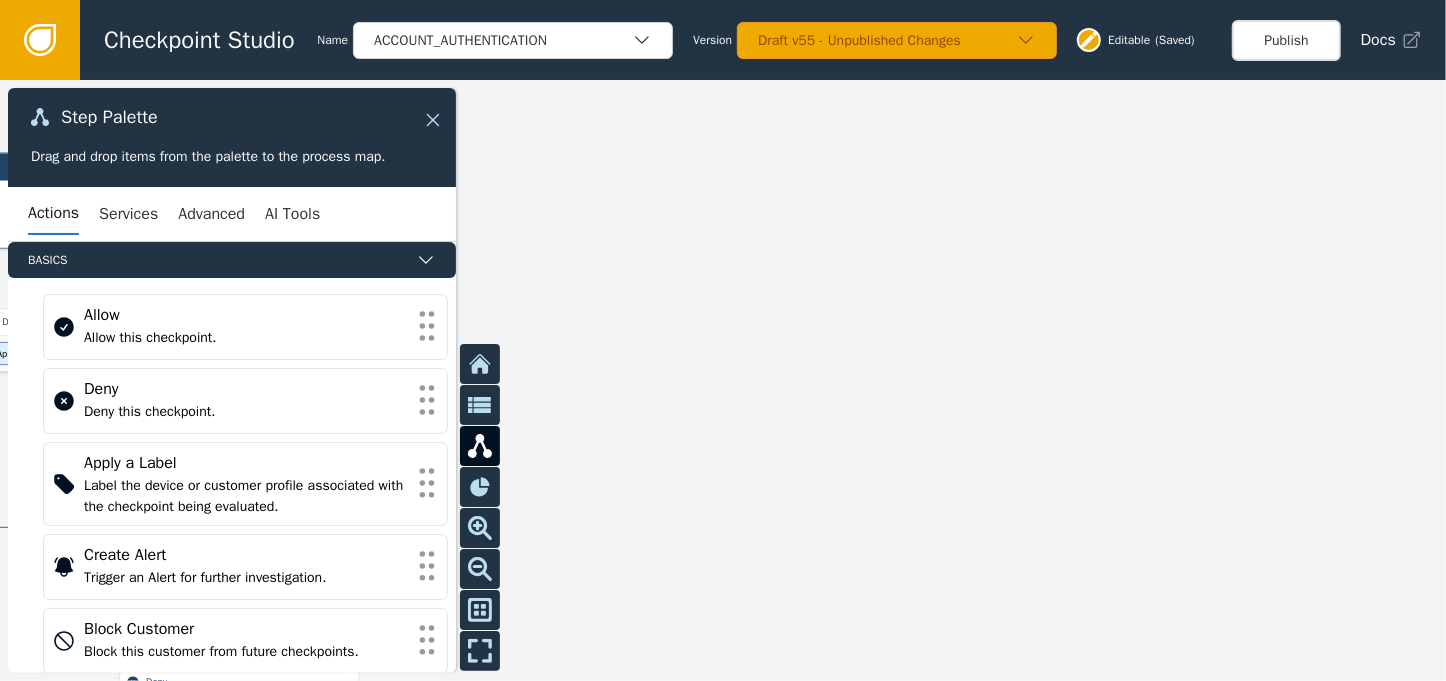click 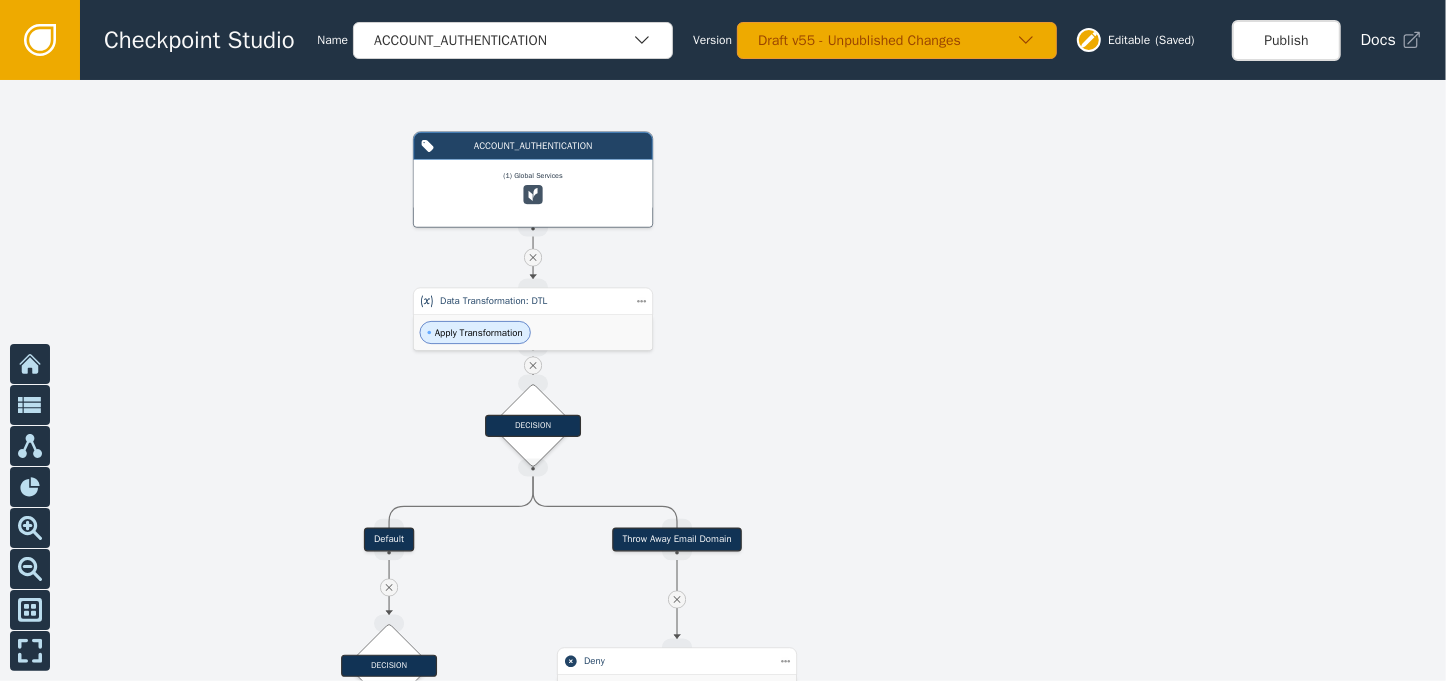 drag, startPoint x: 471, startPoint y: 246, endPoint x: 909, endPoint y: 225, distance: 438.50314 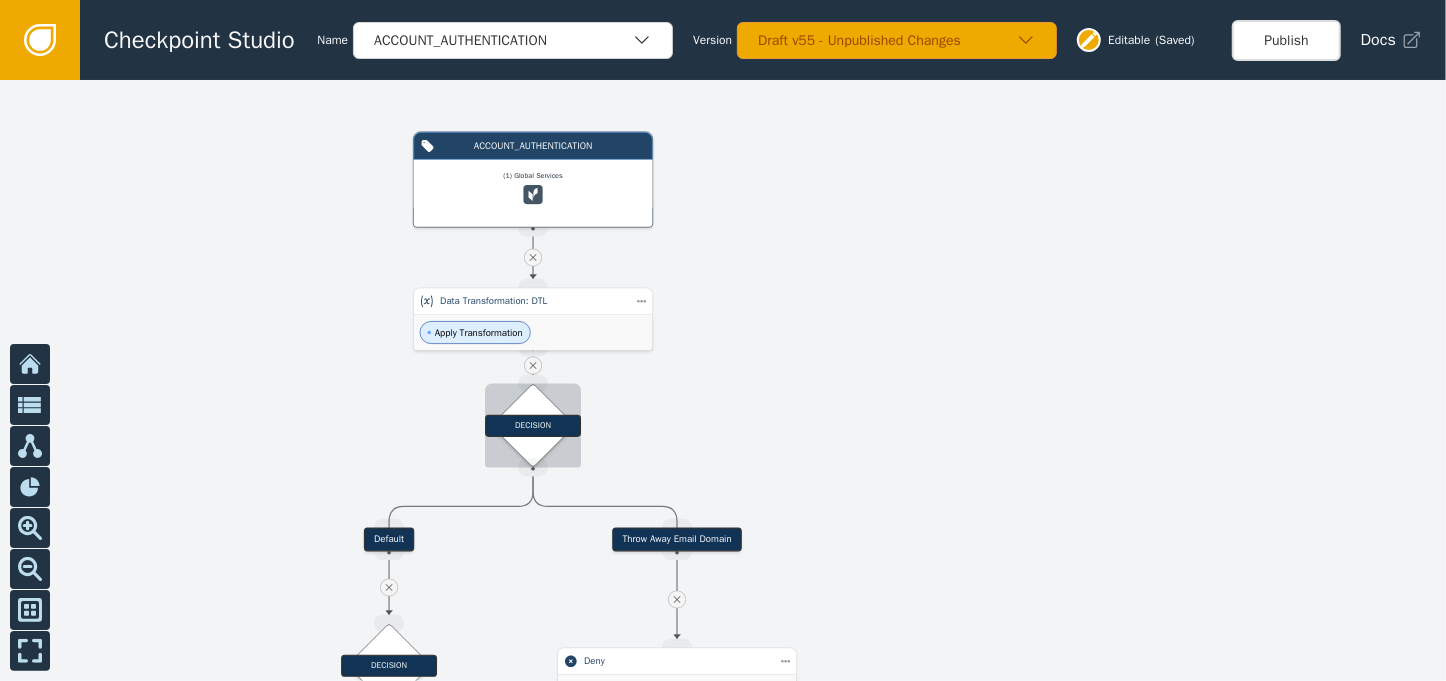 click on "DECISION" at bounding box center (533, 425) 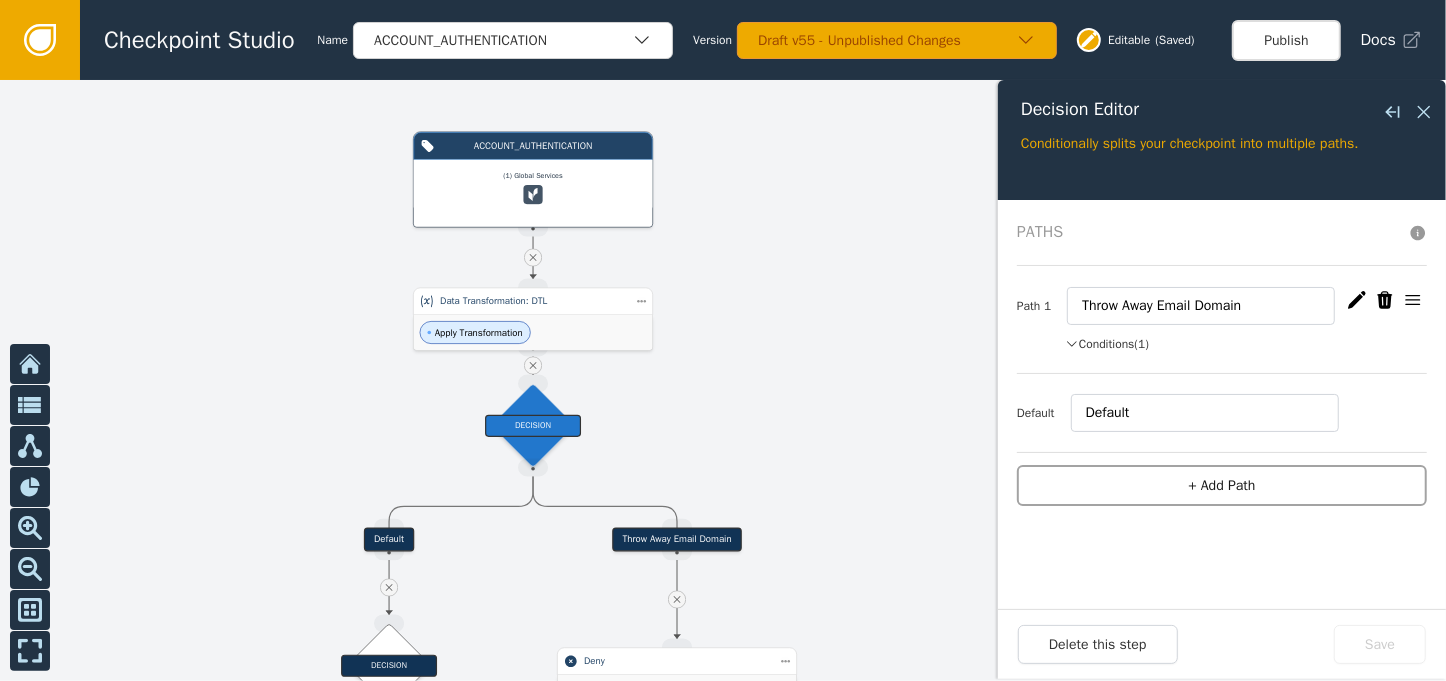 click on "+ Add Path" at bounding box center [1222, 485] 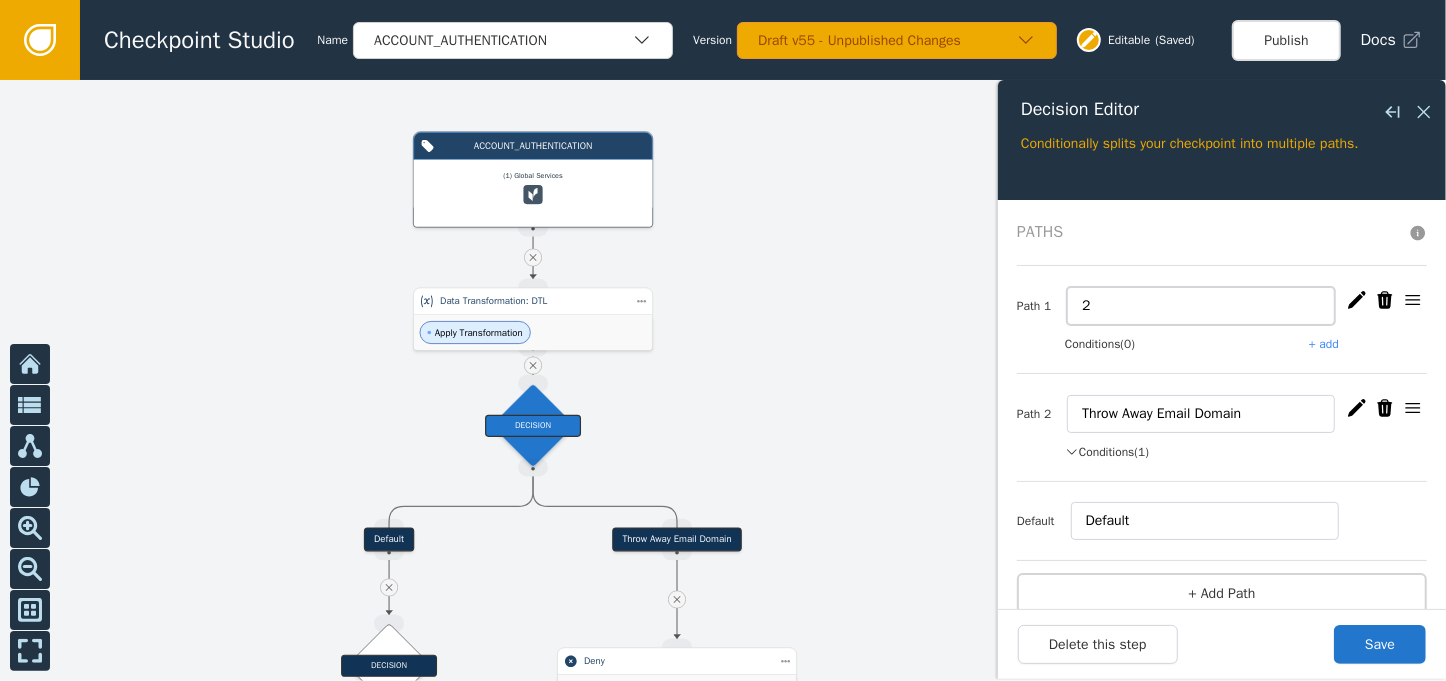 click on "2" at bounding box center (1201, 306) 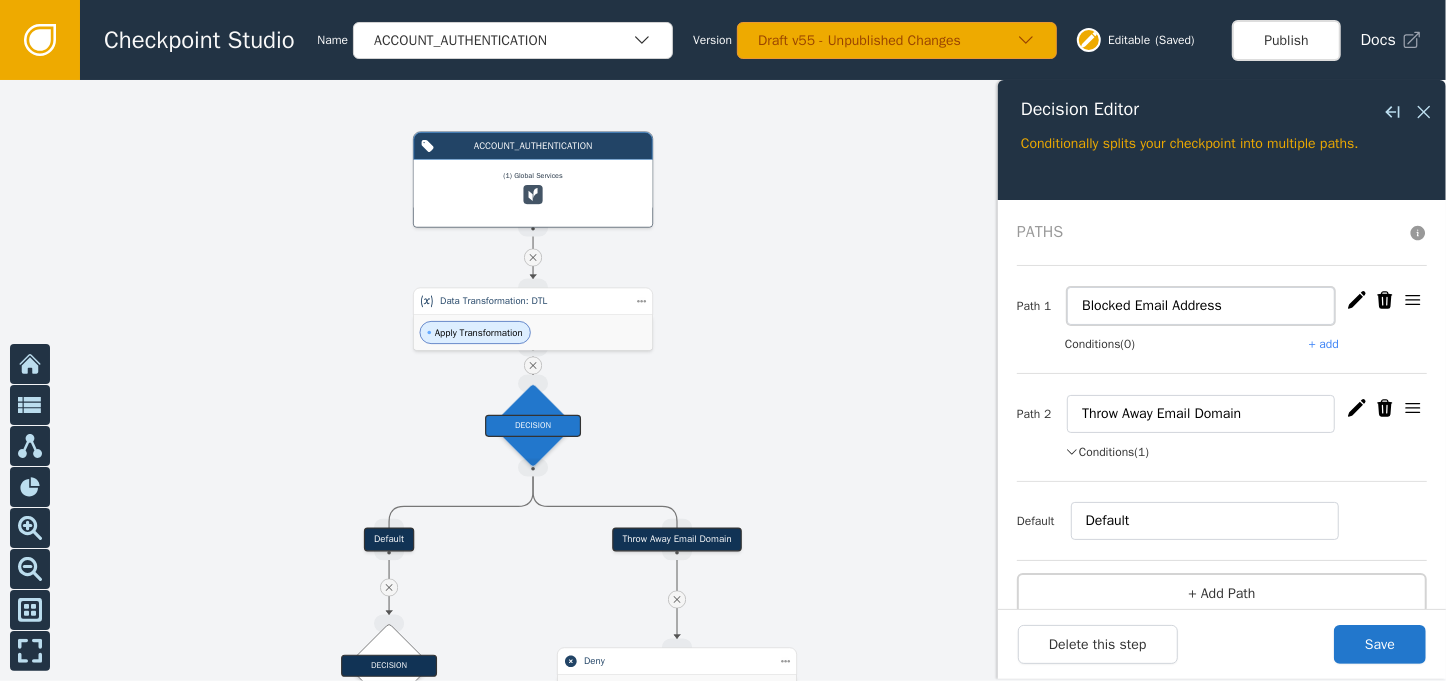 type on "Blocked Email Address" 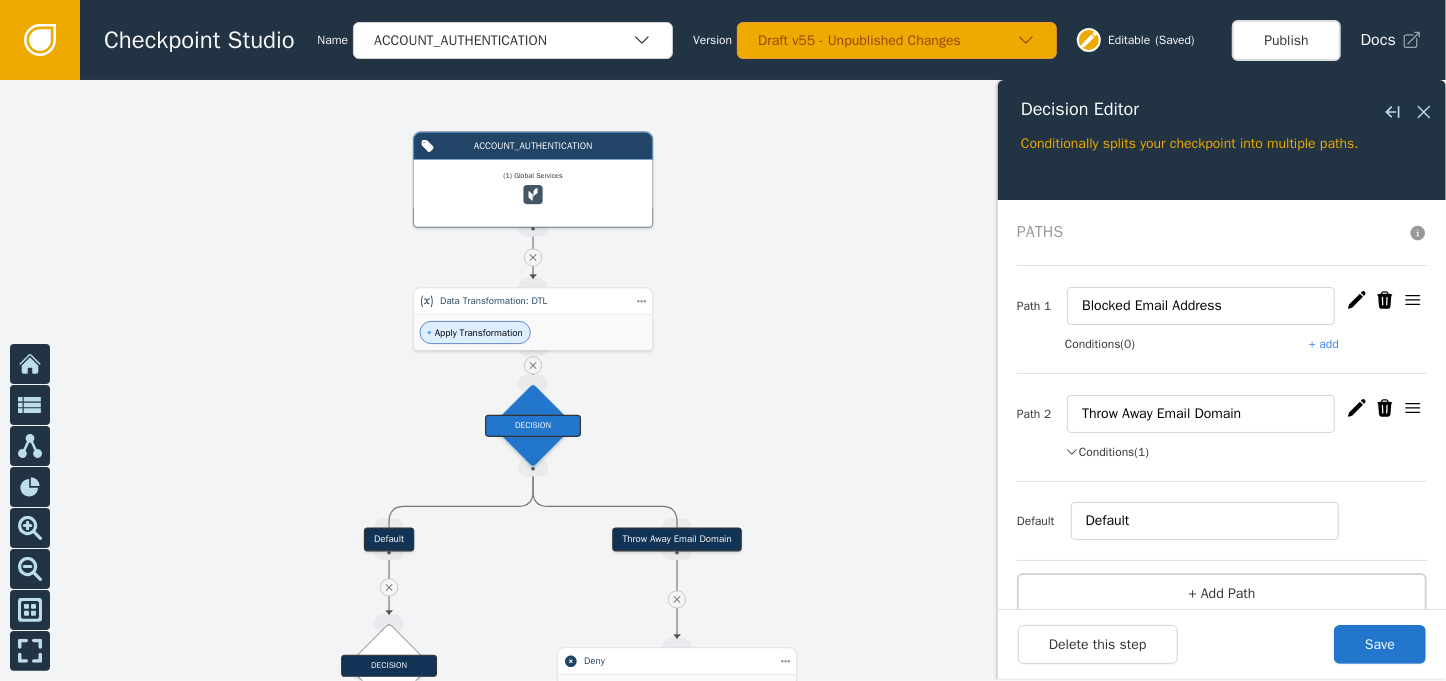 click on "+ add" at bounding box center [1324, 344] 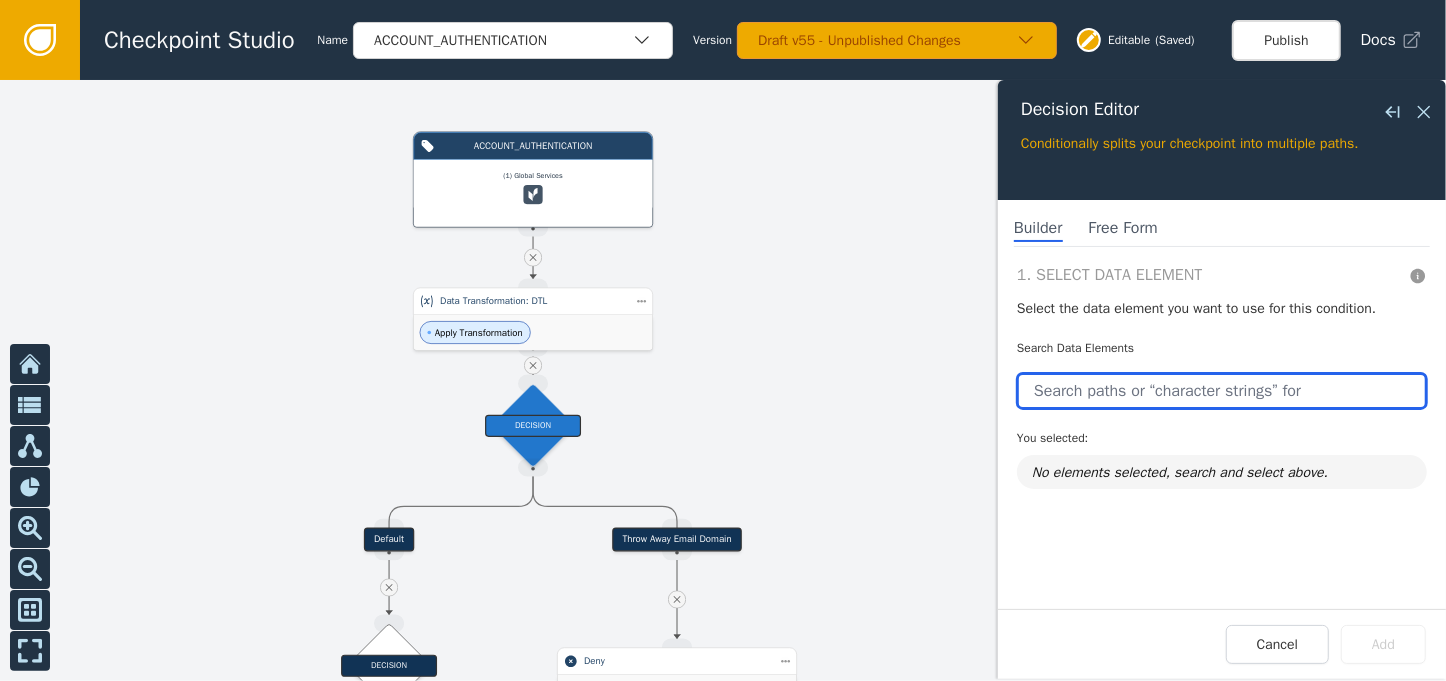 click at bounding box center (1222, 391) 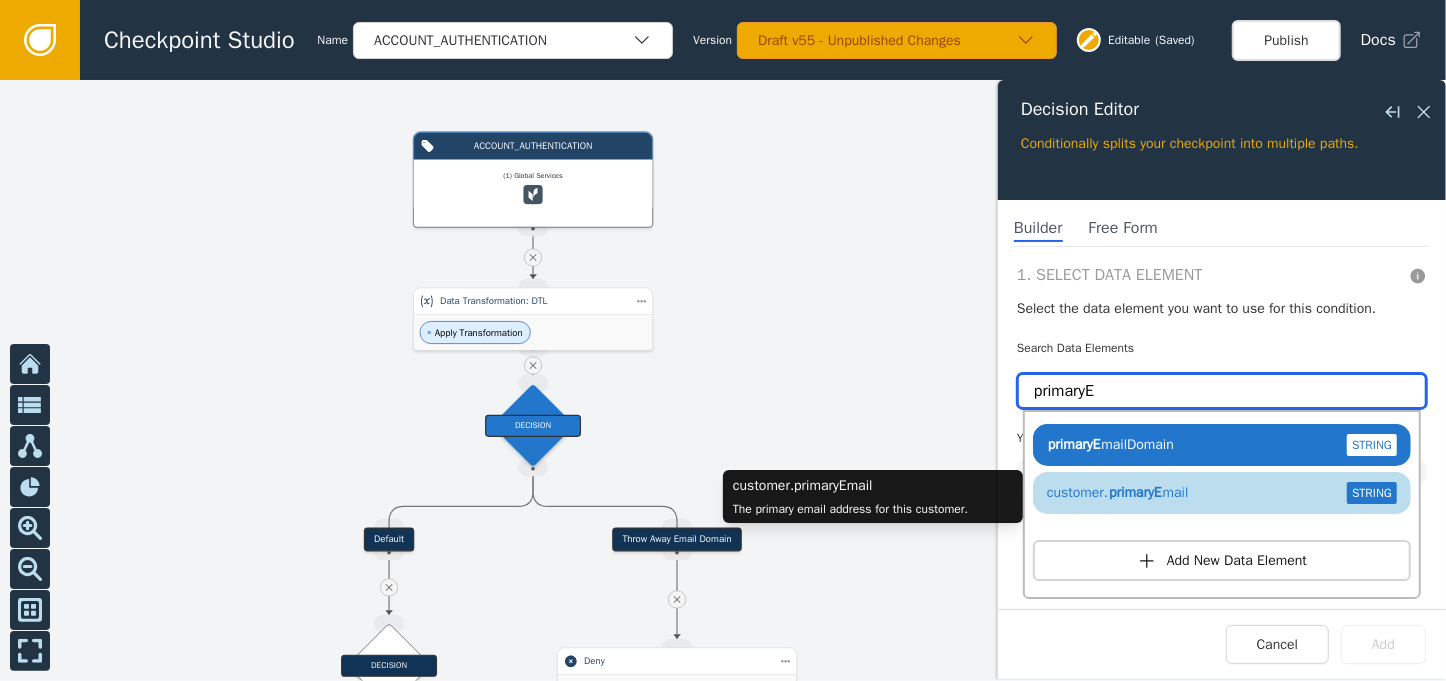 type on "primaryE" 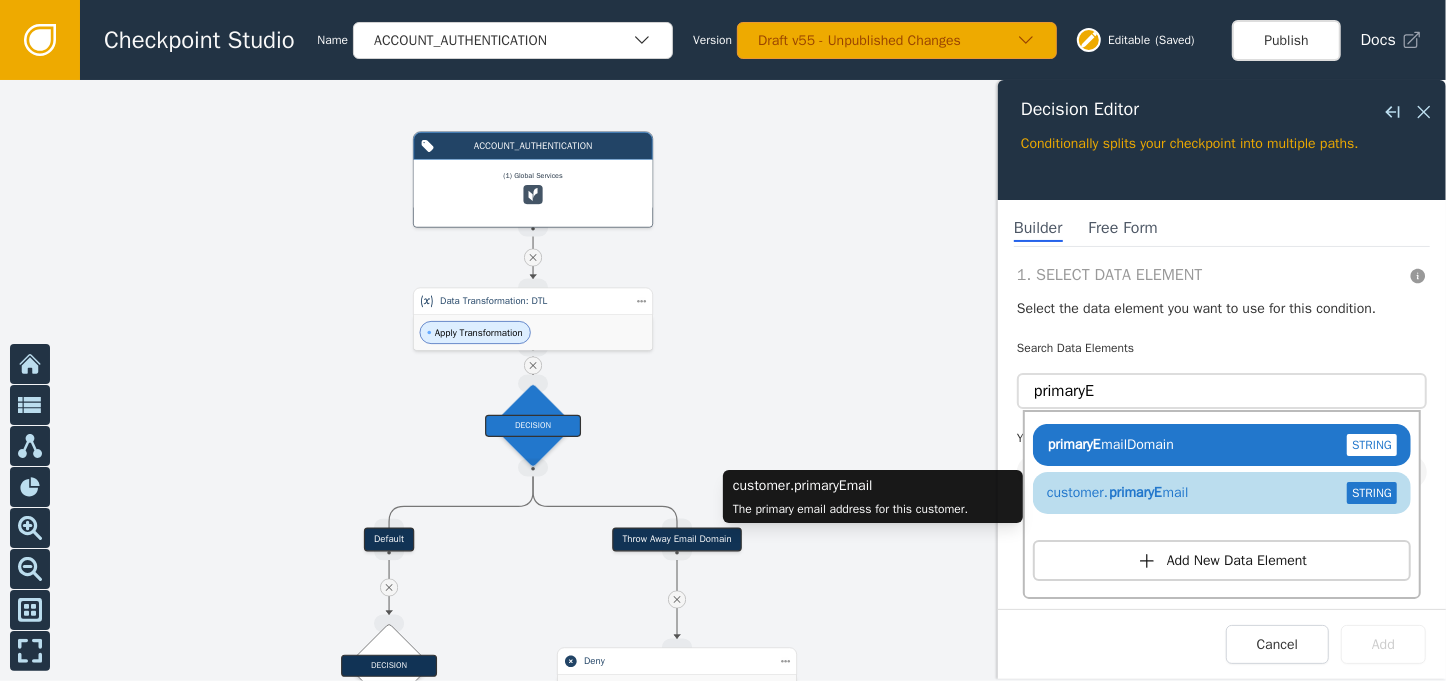click on "primaryE" at bounding box center [1135, 492] 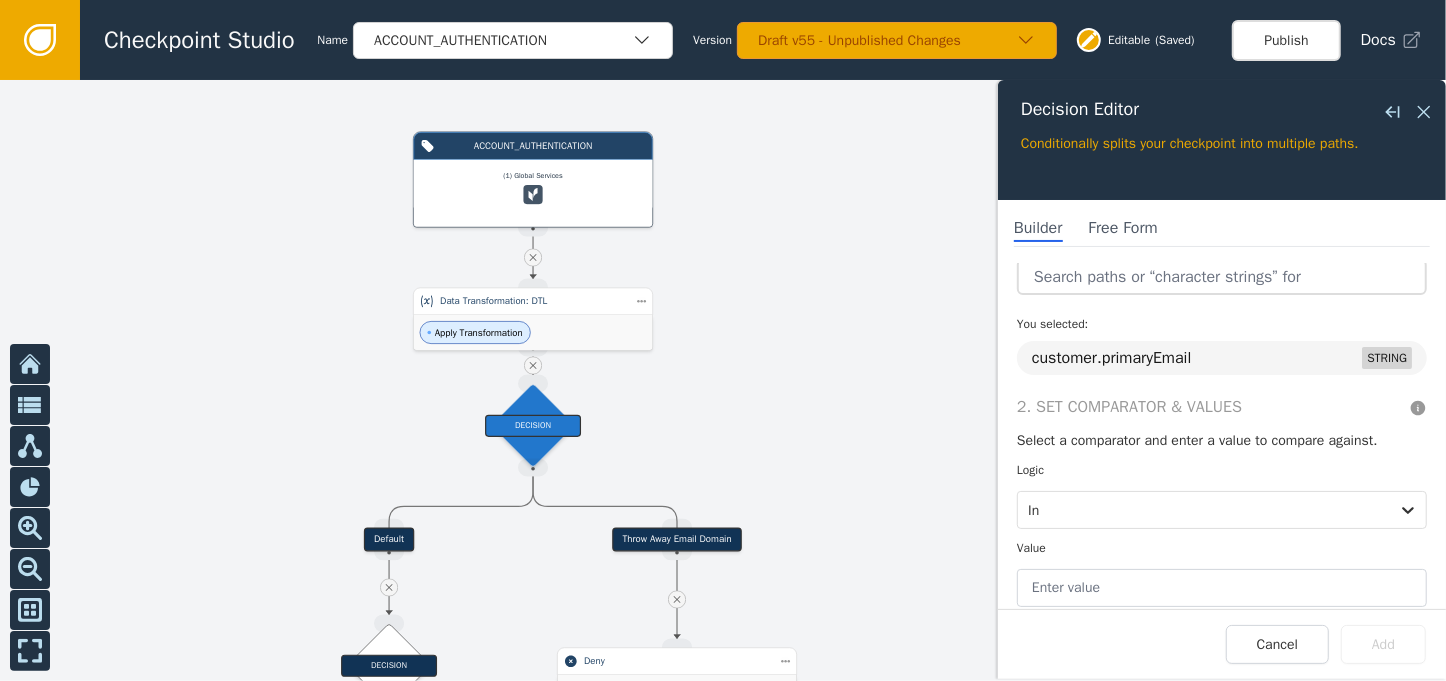 scroll, scrollTop: 138, scrollLeft: 0, axis: vertical 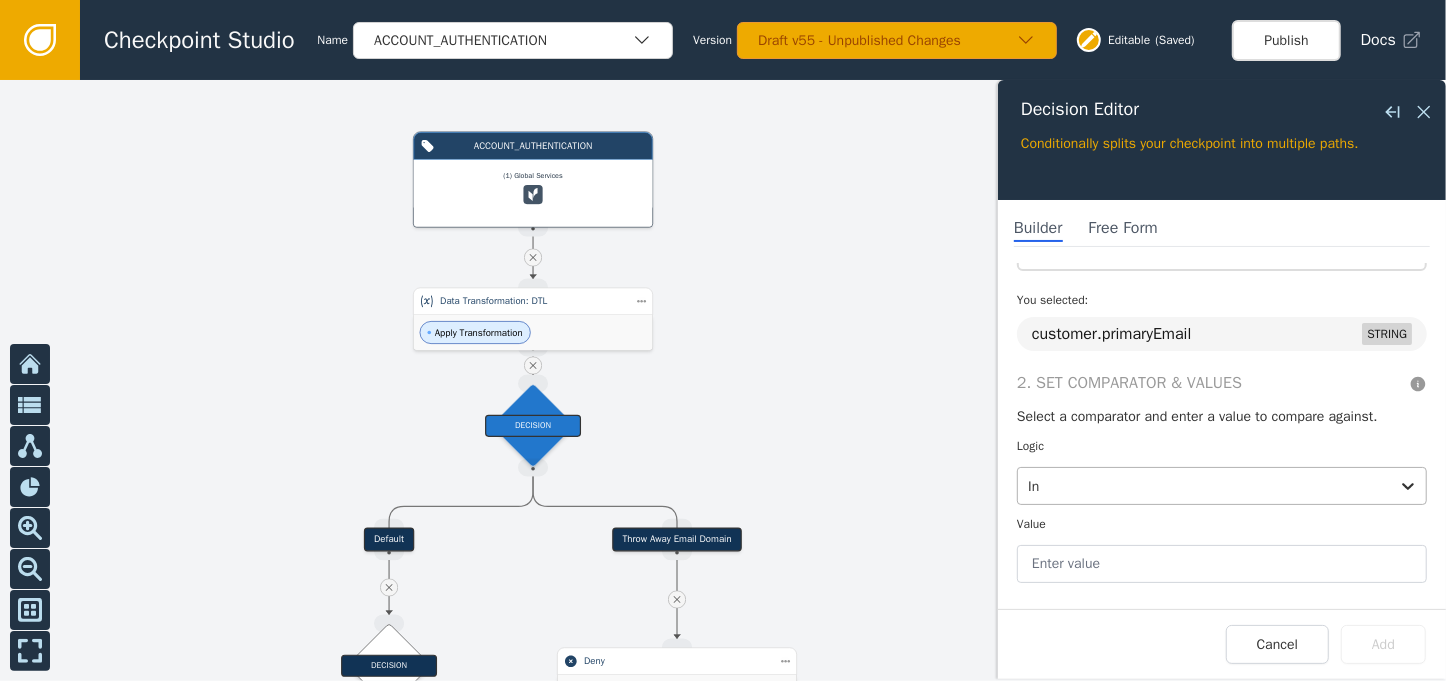 click 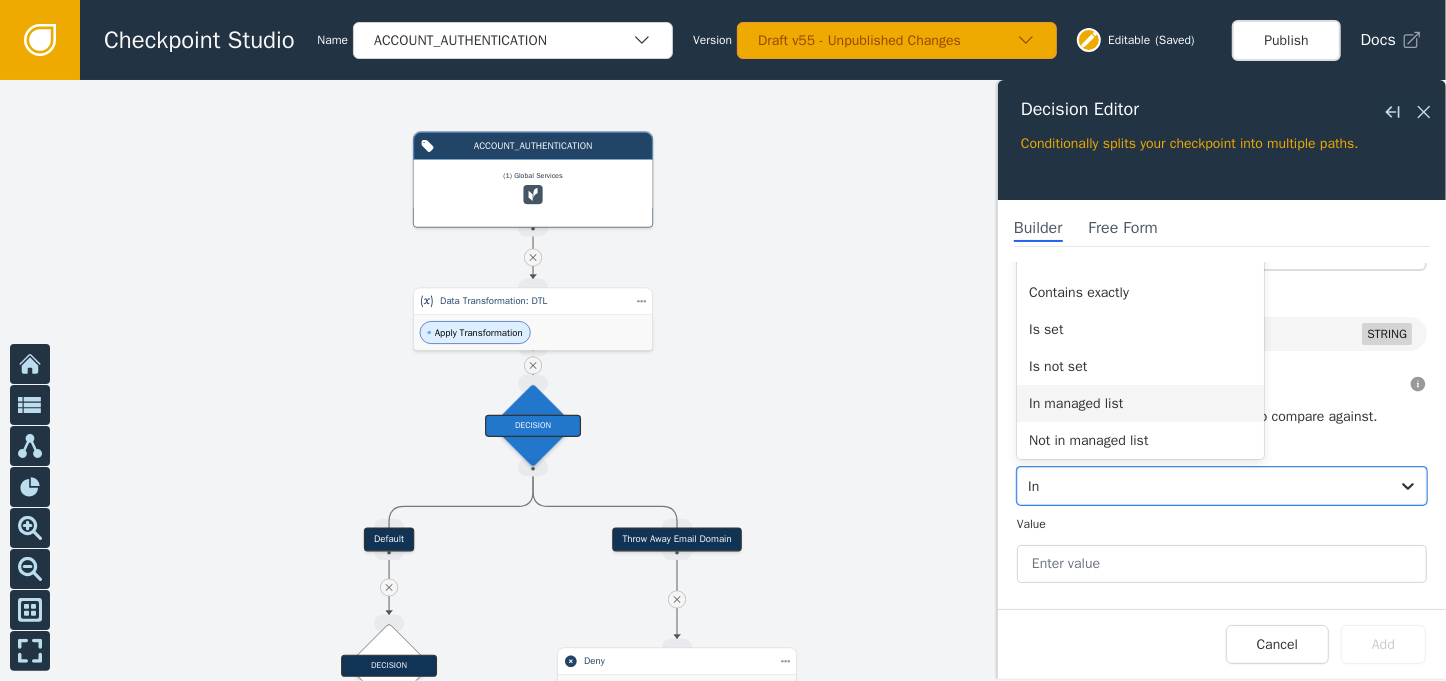 click on "In managed list" at bounding box center (1140, 403) 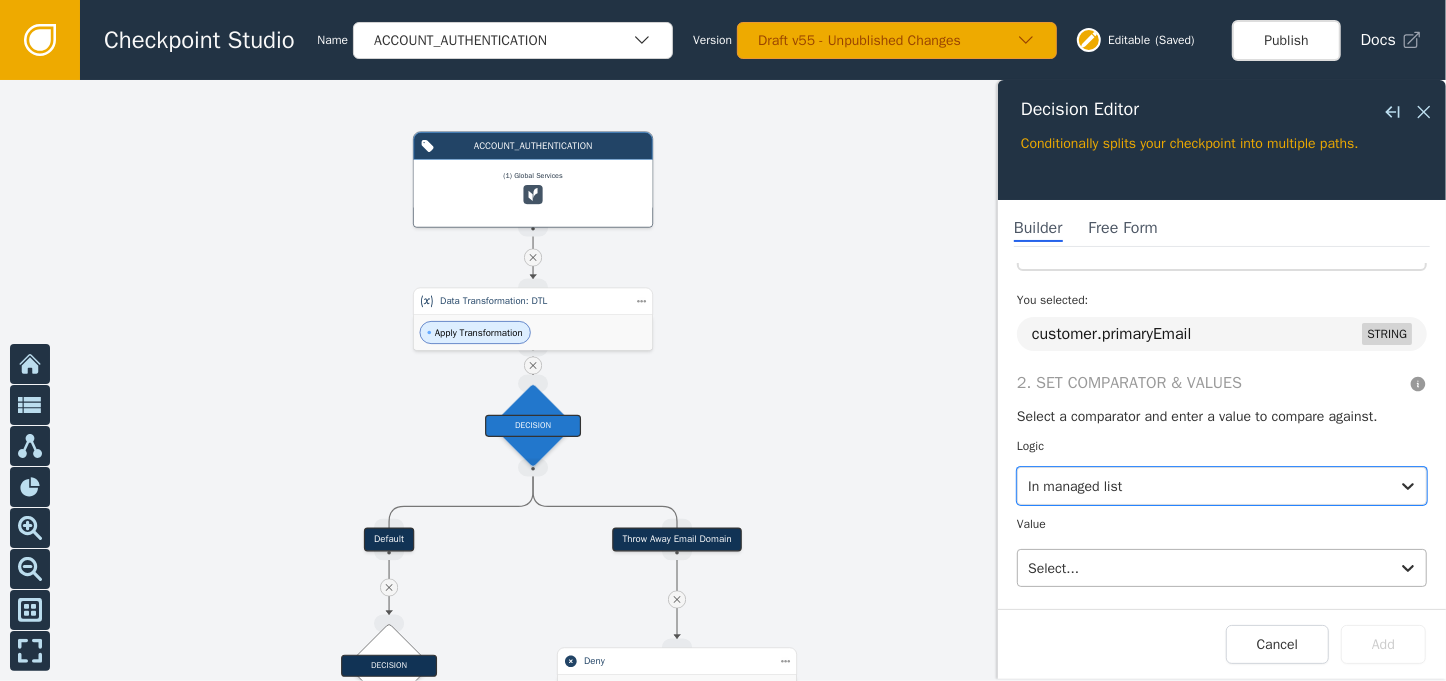scroll, scrollTop: 240, scrollLeft: 0, axis: vertical 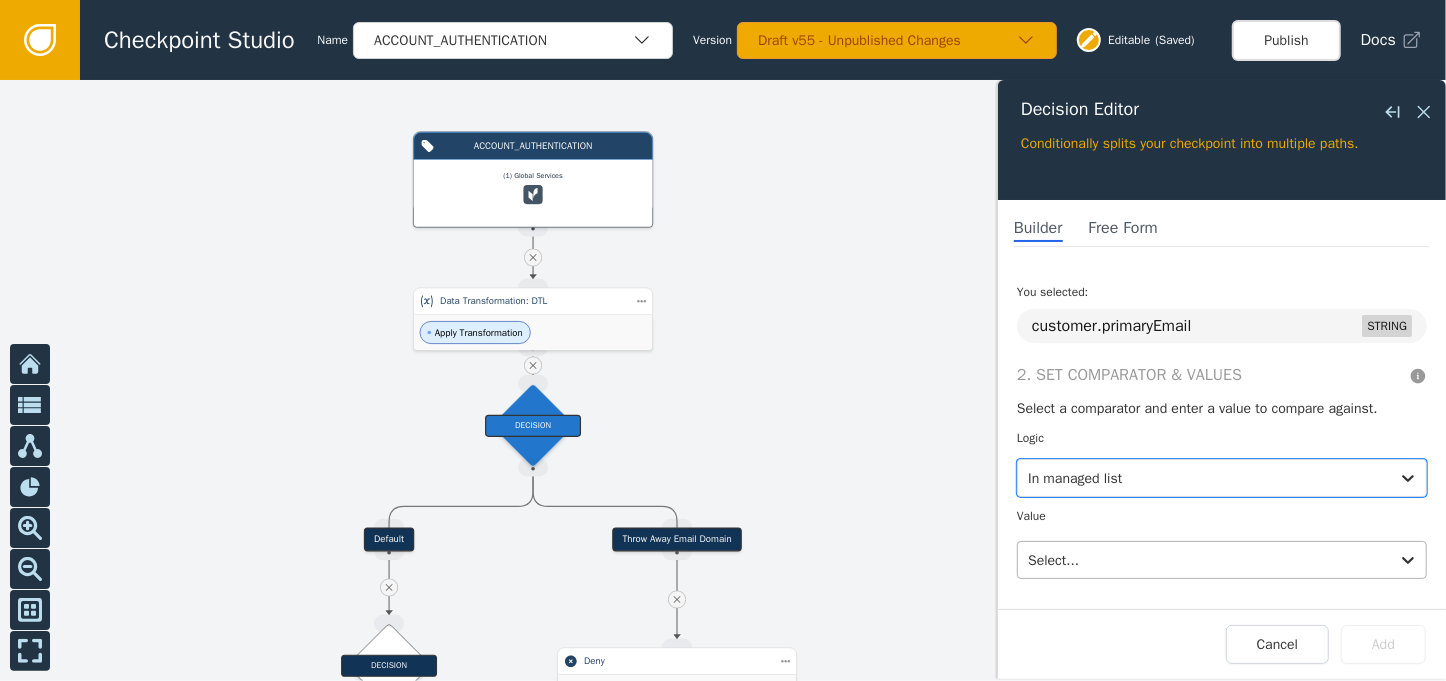 click on "Select..." at bounding box center (1222, 560) 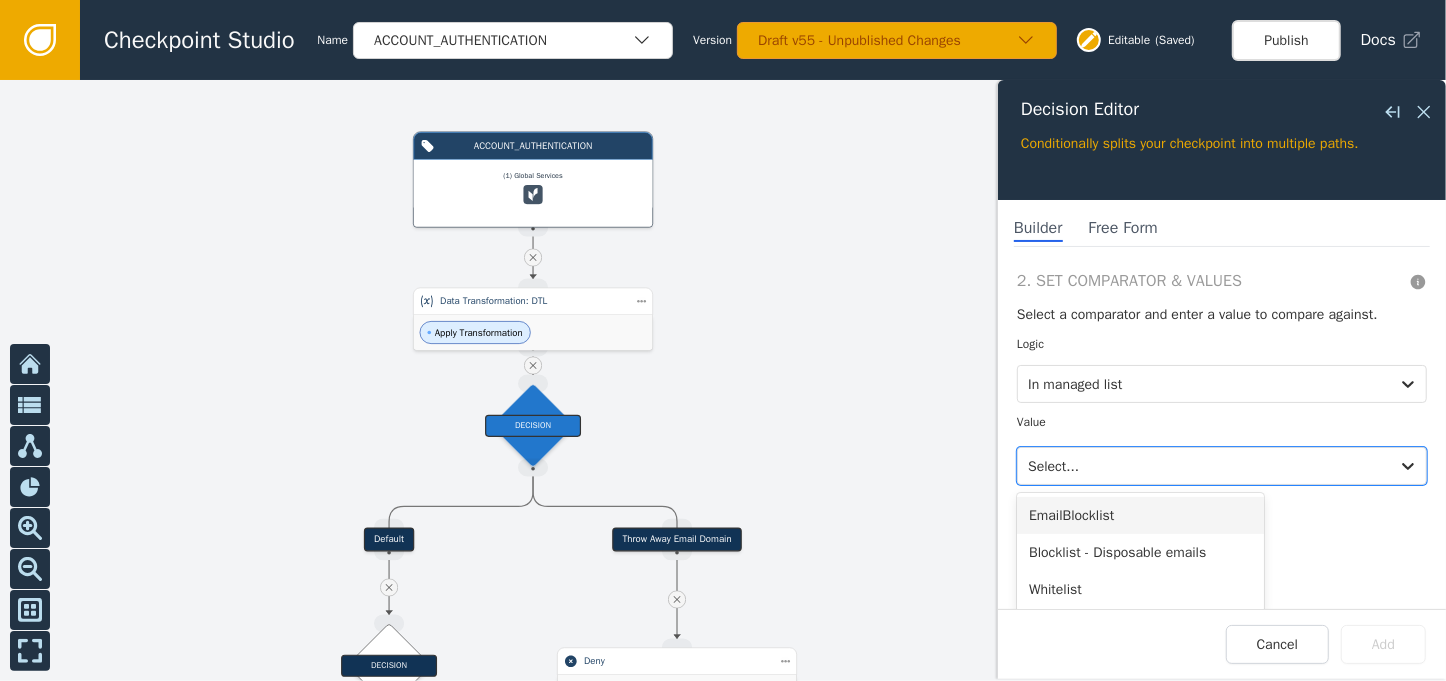 click on "EmailBlocklist" at bounding box center (1140, 515) 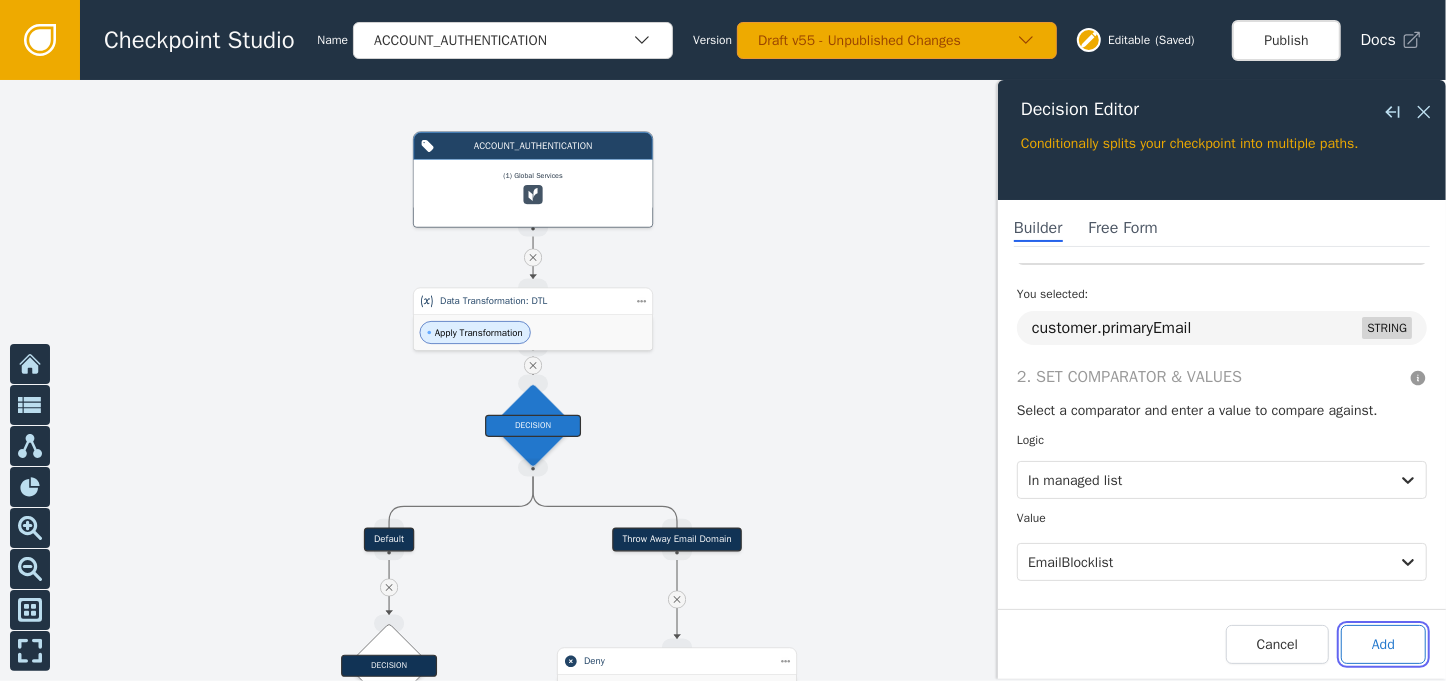 click on "Add" at bounding box center (1383, 644) 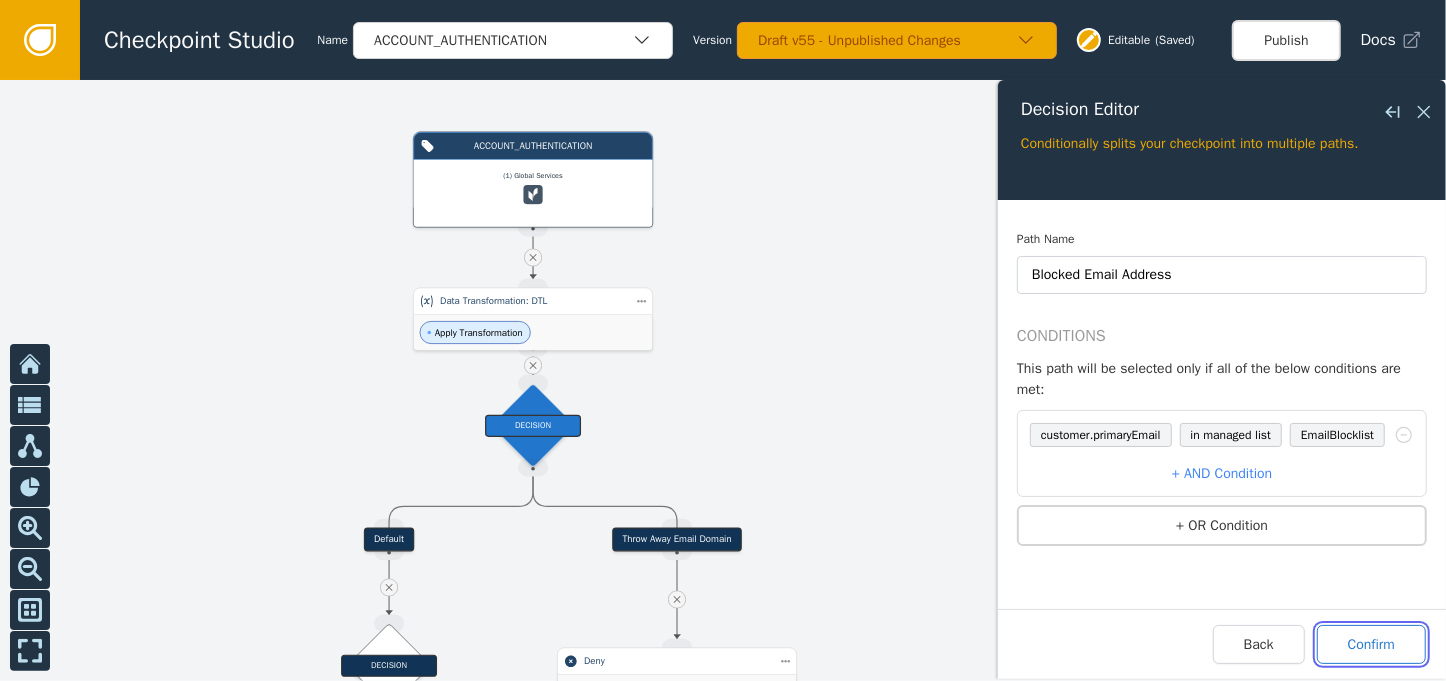 click on "Confirm" at bounding box center (1371, 644) 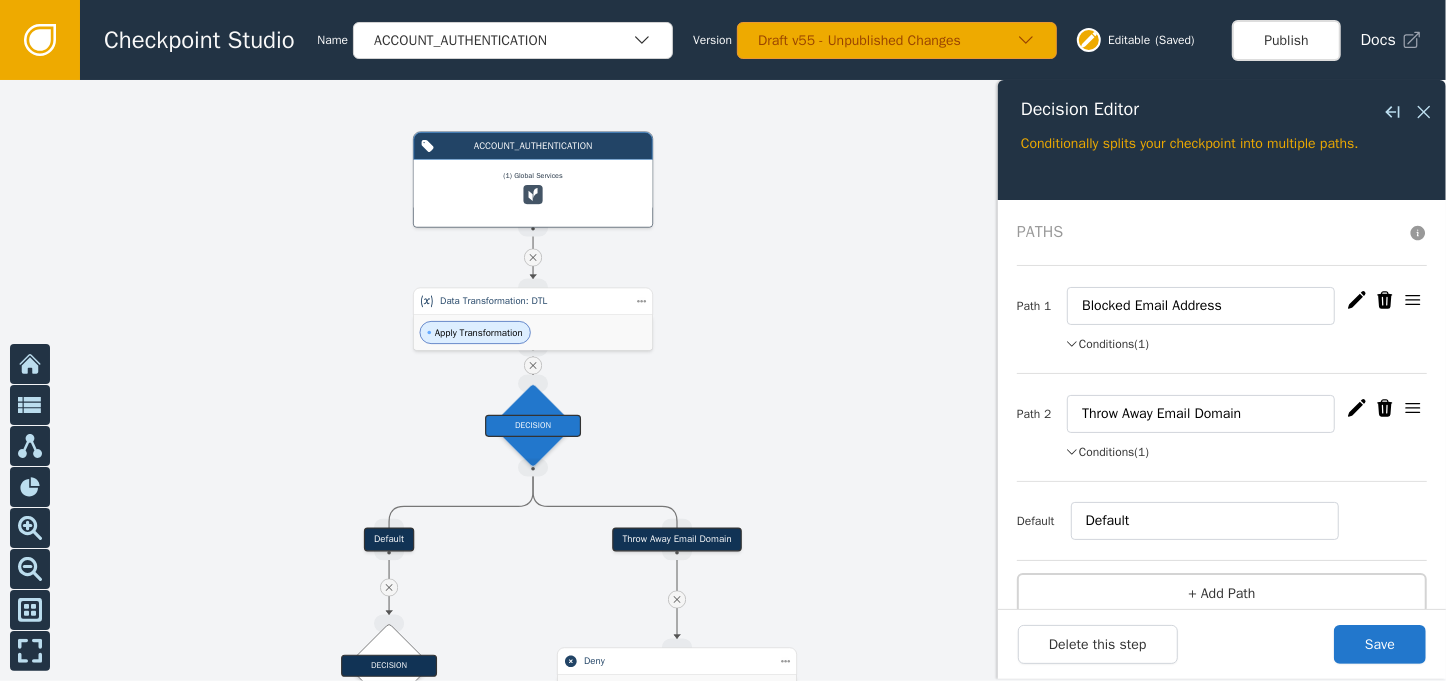 click on "Conditions  (1)" at bounding box center (1107, 452) 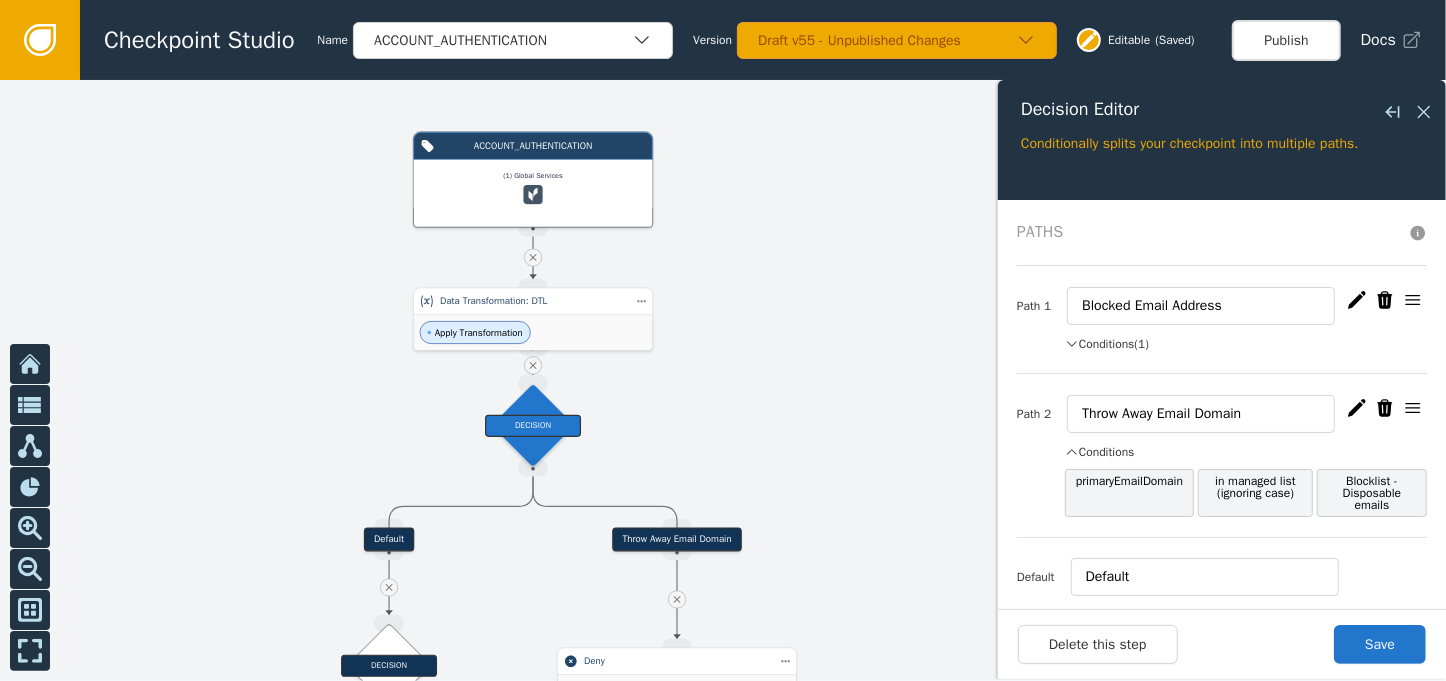click on "Conditions  (1)" at bounding box center (1107, 344) 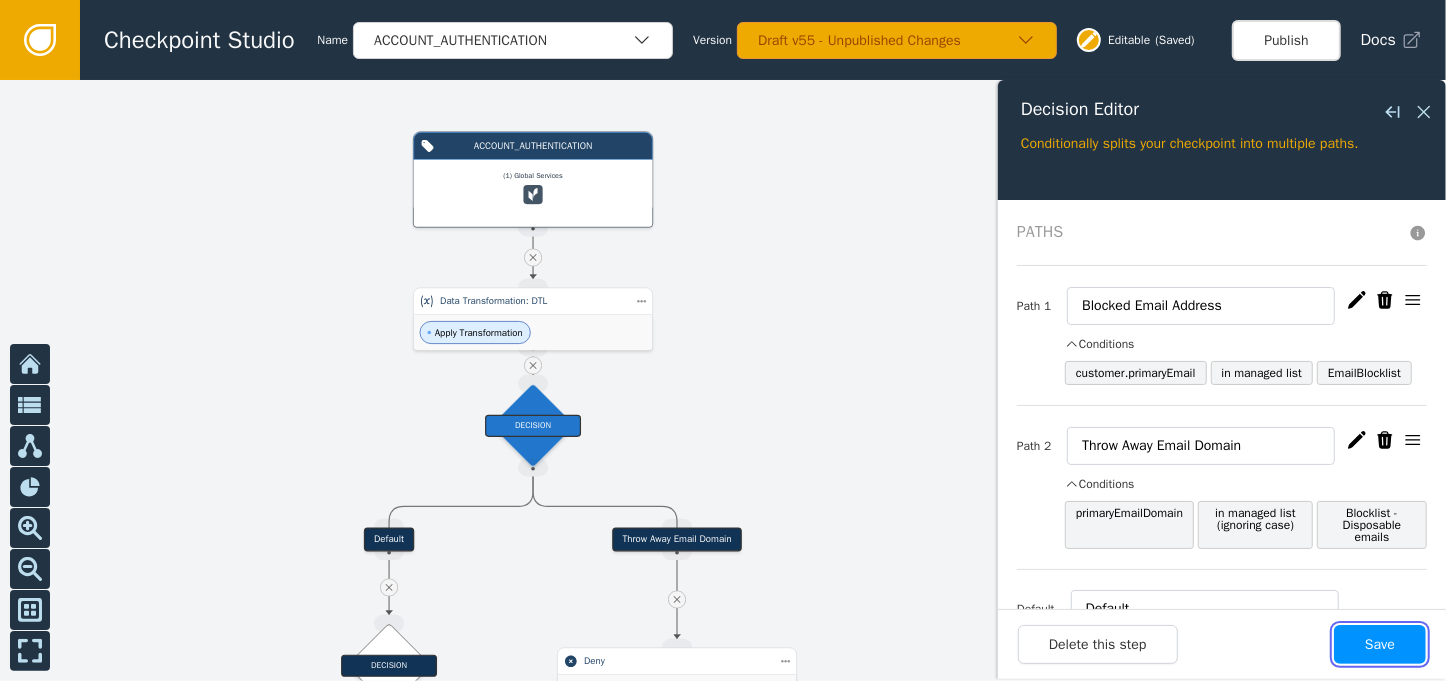 click on "Save" at bounding box center (1380, 644) 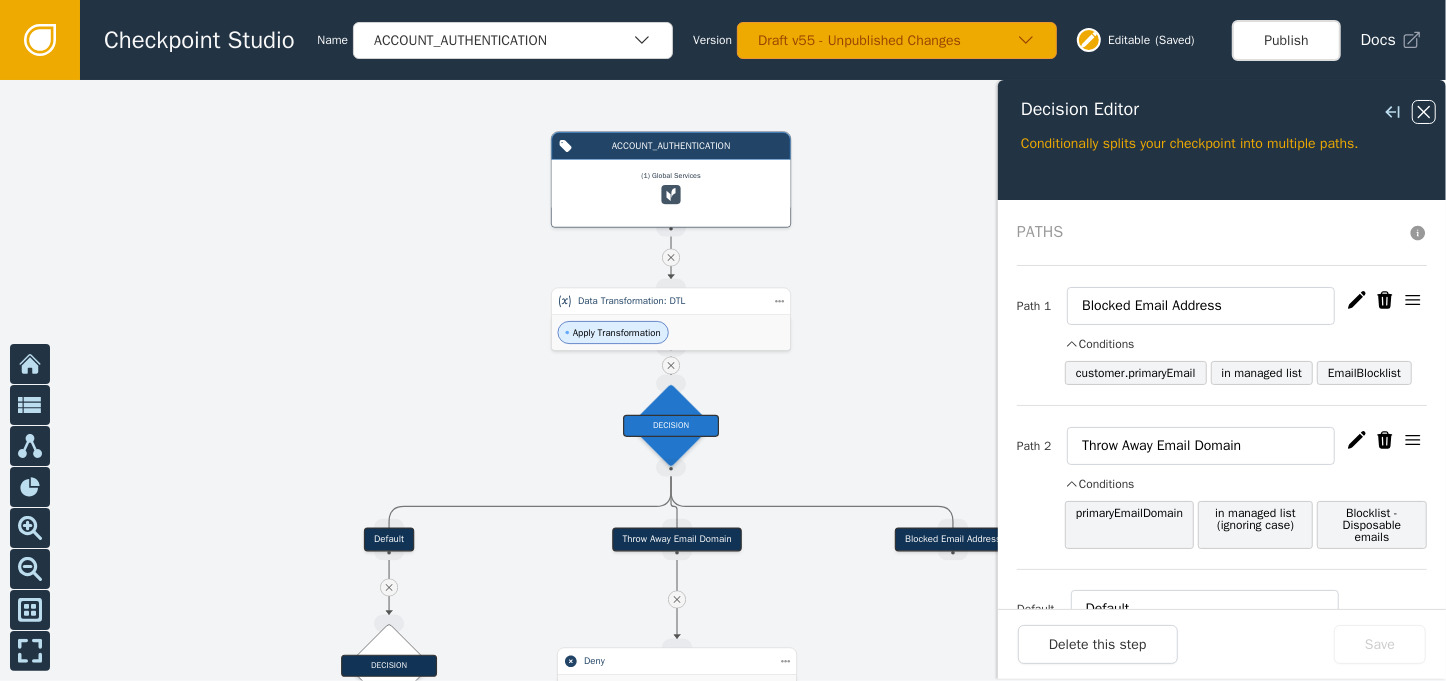 click 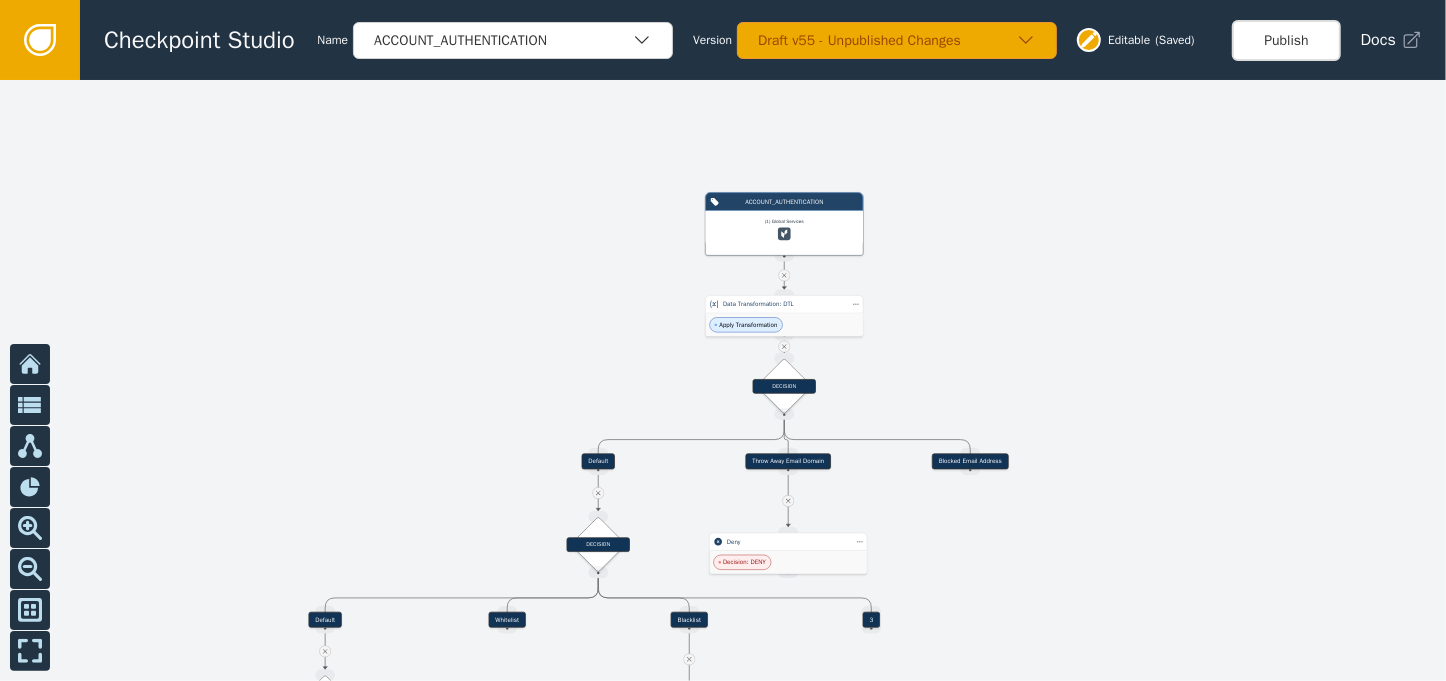 click at bounding box center (723, 380) 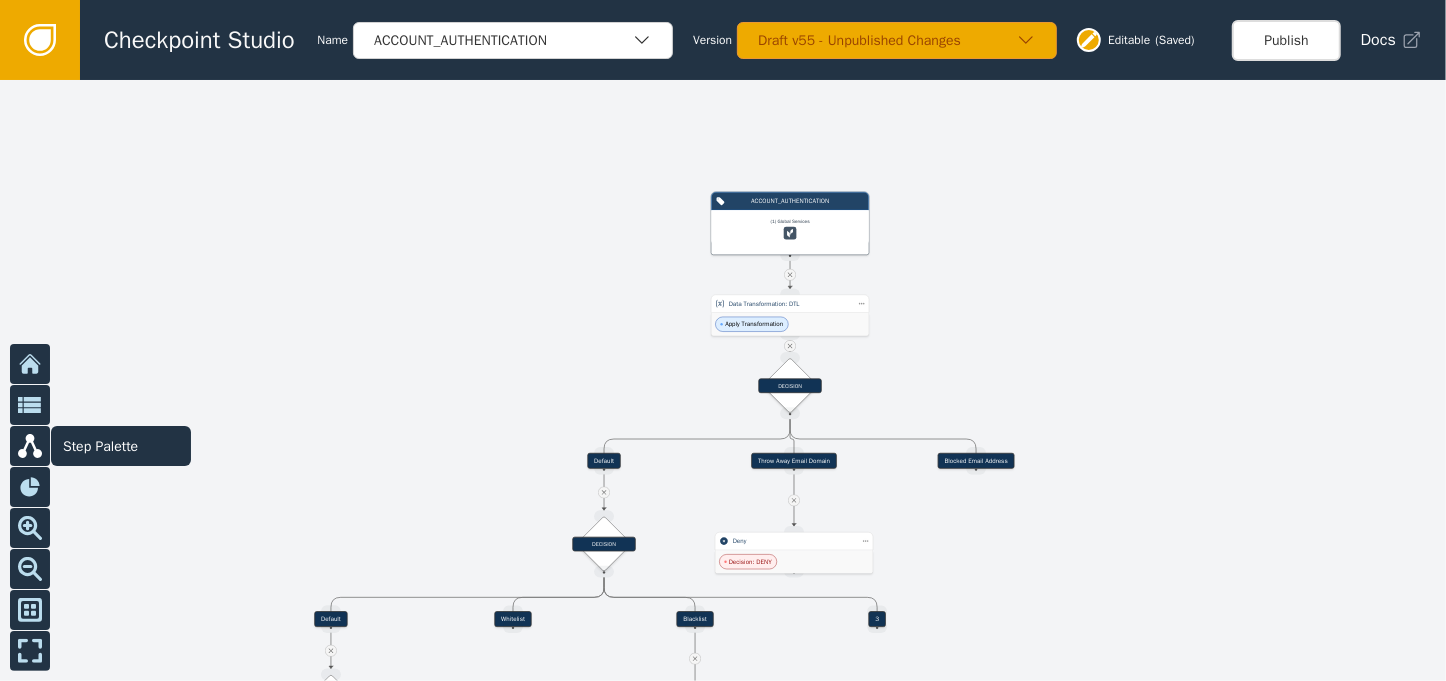 click on "Step Palette" at bounding box center [121, 446] 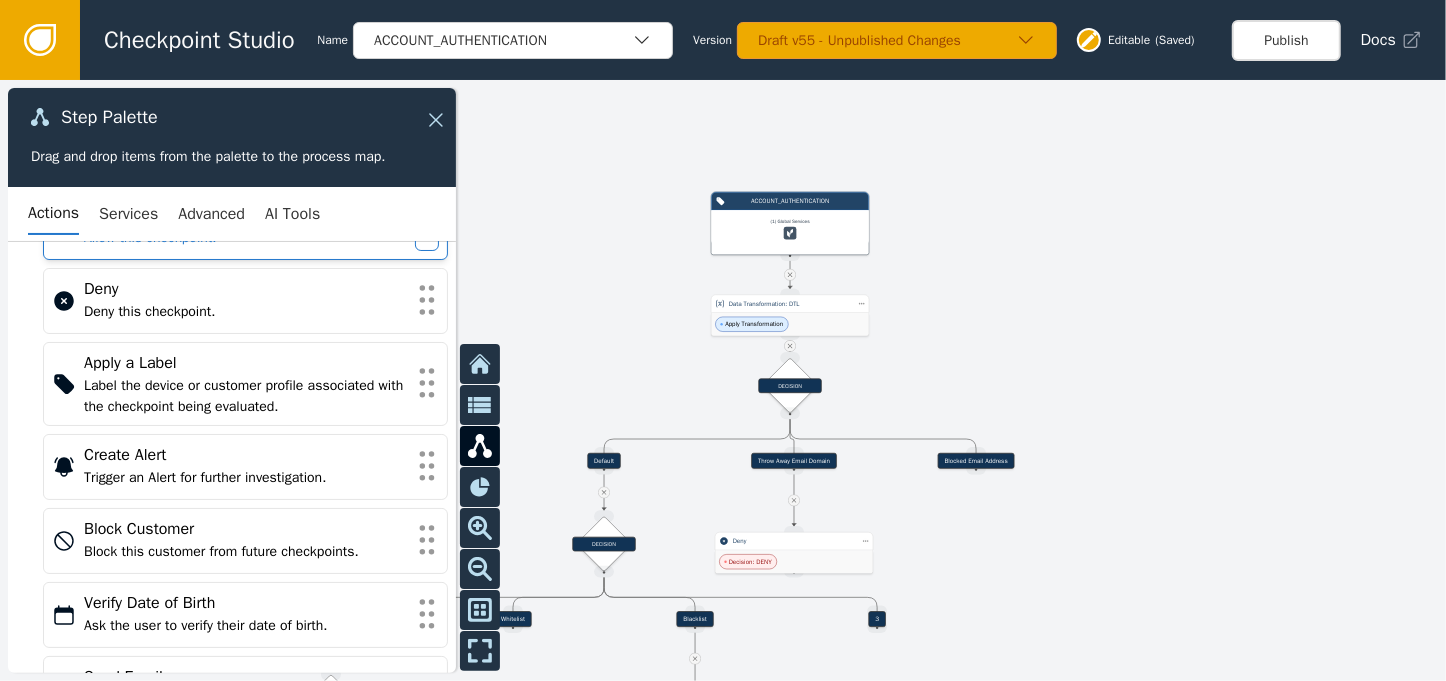 scroll, scrollTop: 100, scrollLeft: 0, axis: vertical 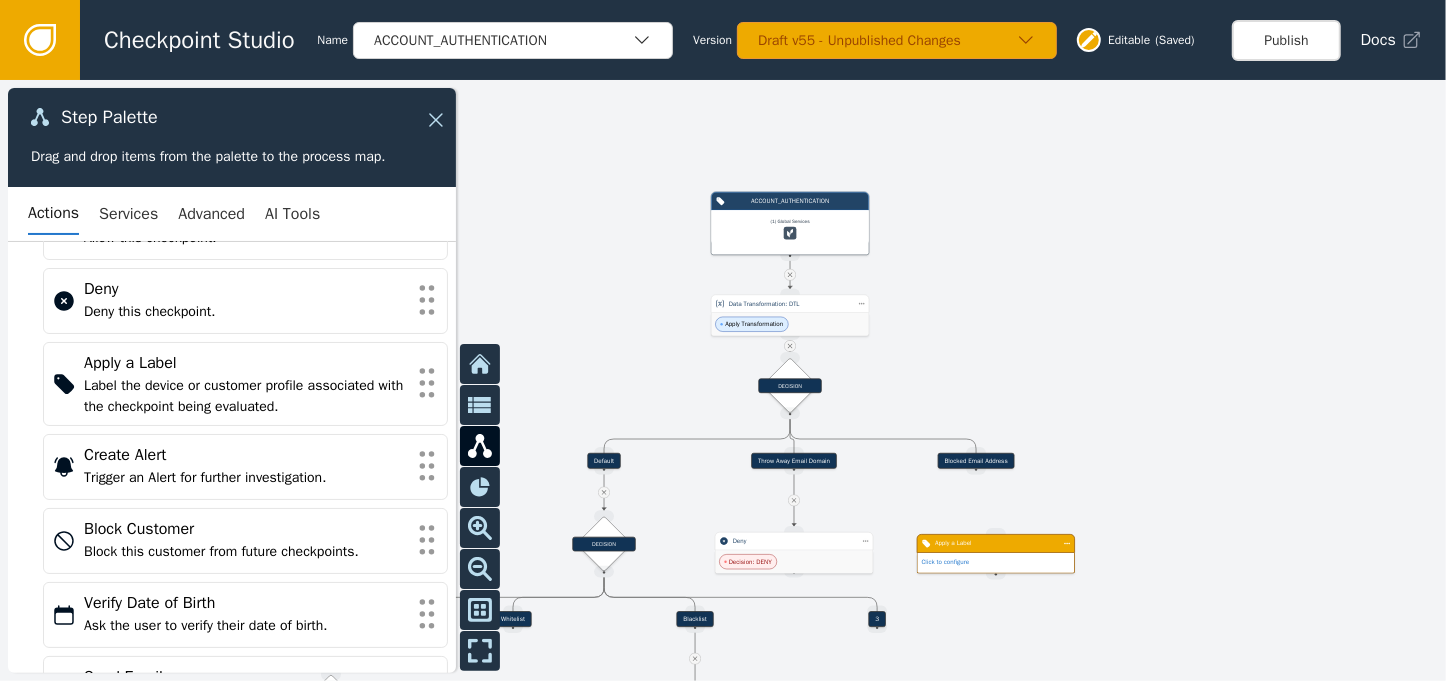 click on "Click to configure" at bounding box center [996, 563] 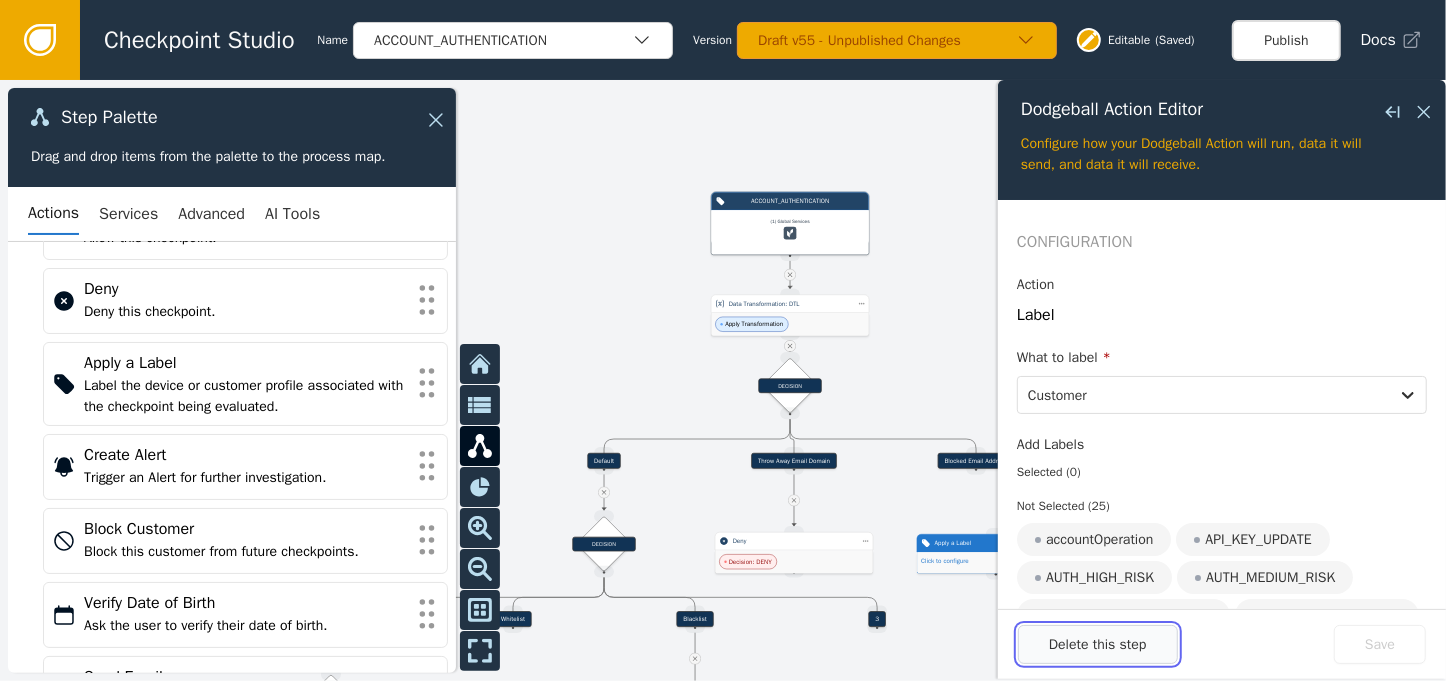click on "Delete this step" at bounding box center (1098, 644) 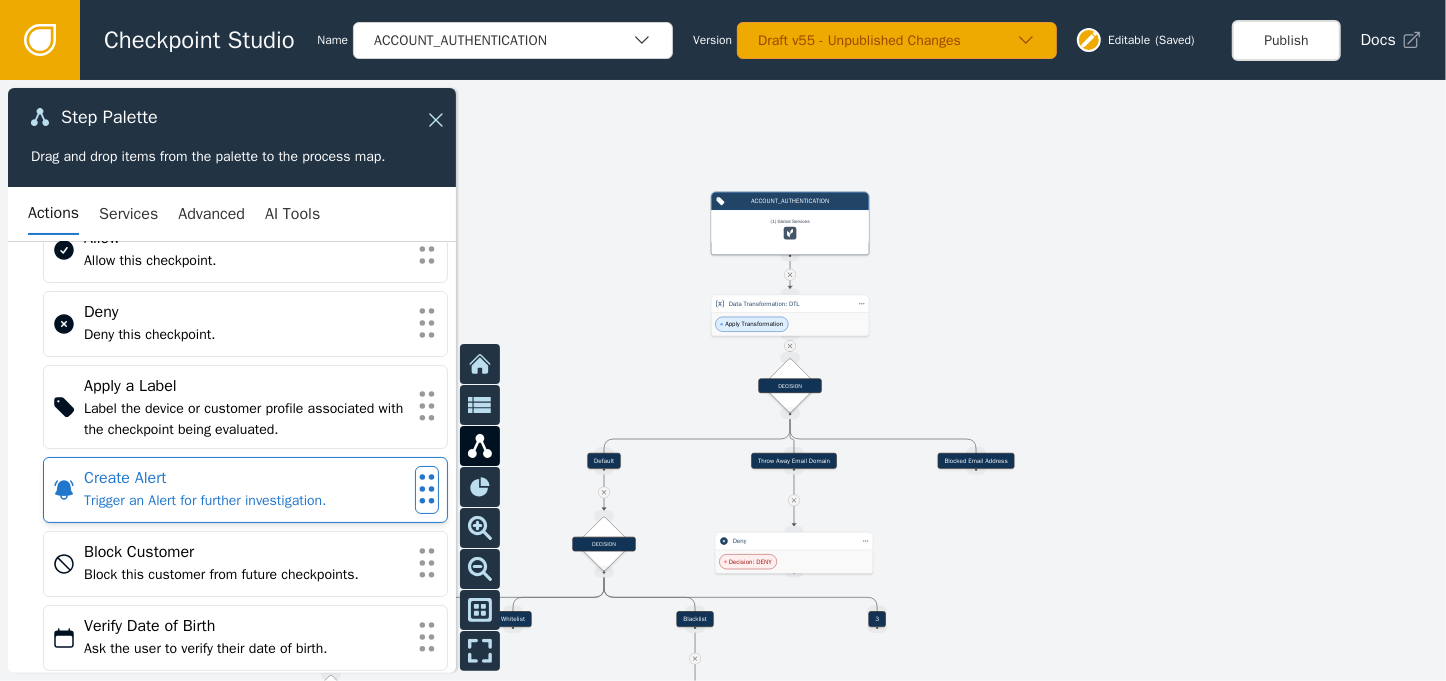 scroll, scrollTop: 41, scrollLeft: 0, axis: vertical 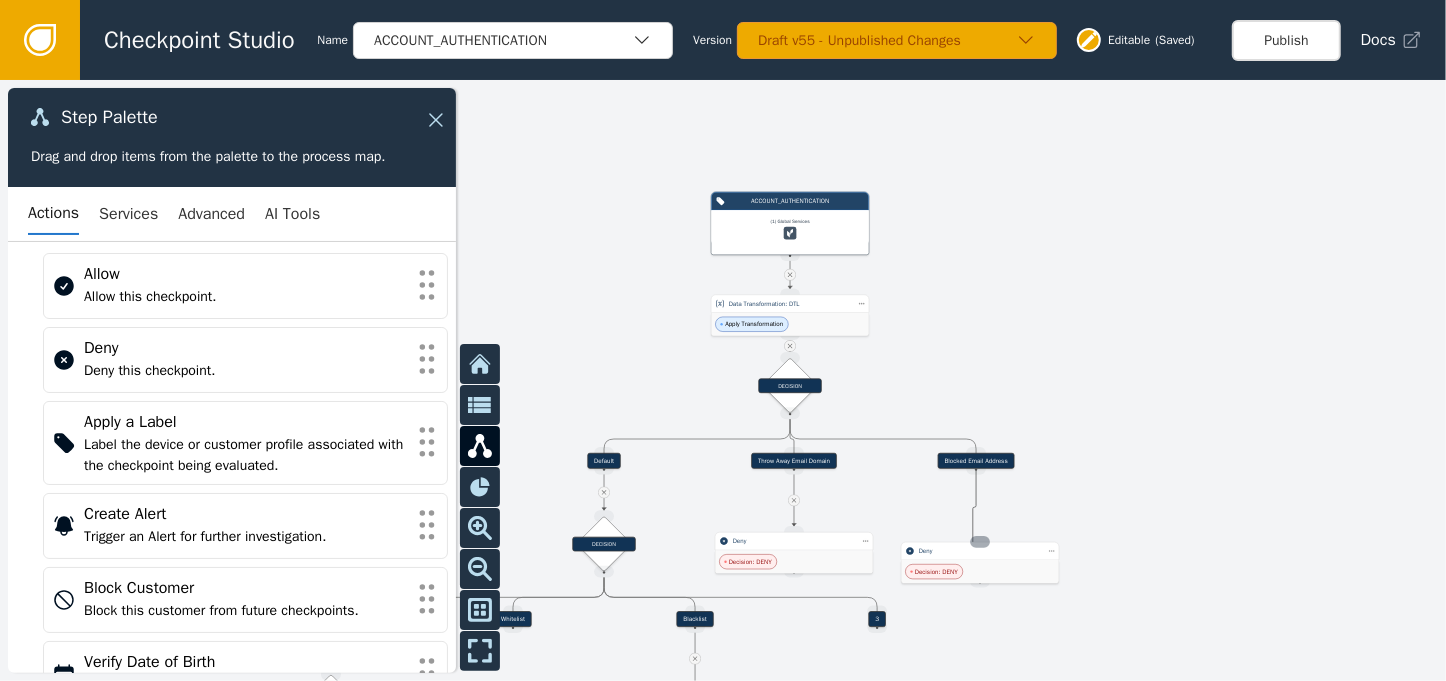 drag, startPoint x: 980, startPoint y: 469, endPoint x: 973, endPoint y: 546, distance: 77.31753 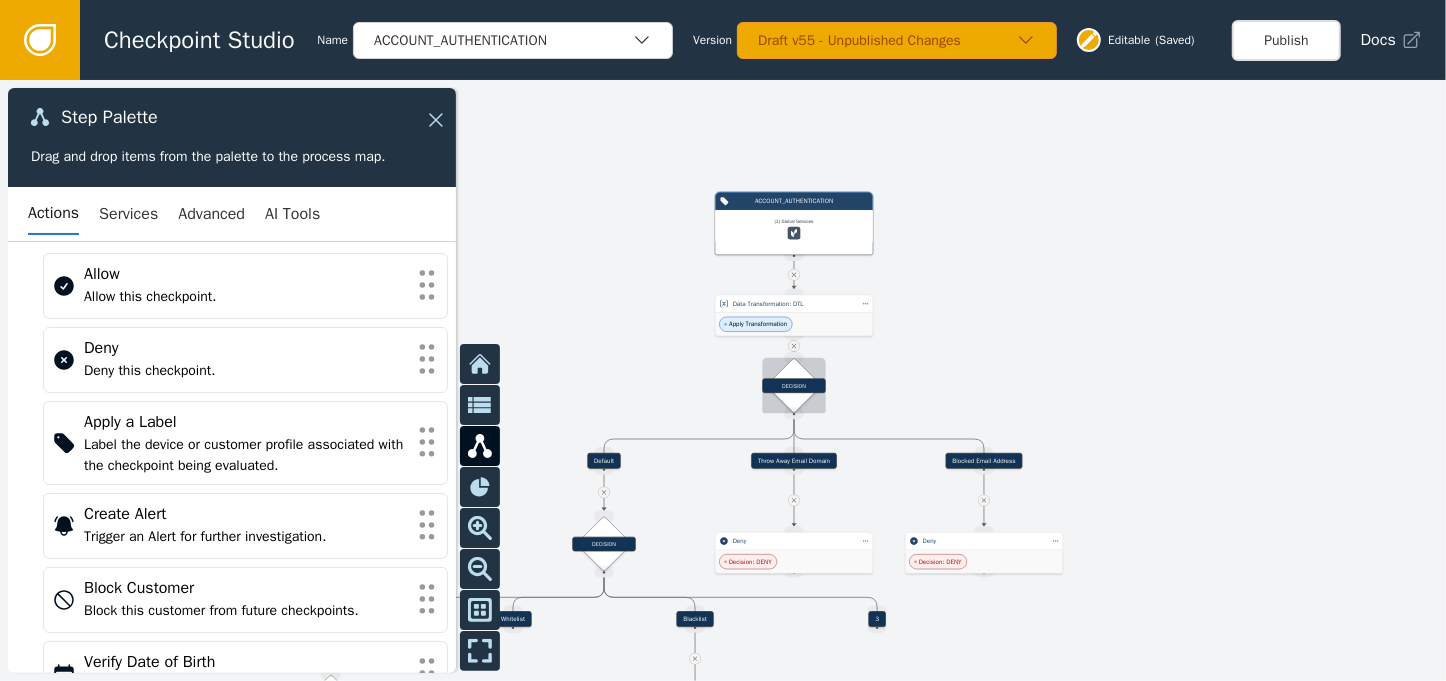 click on "DECISION" at bounding box center [793, 385] 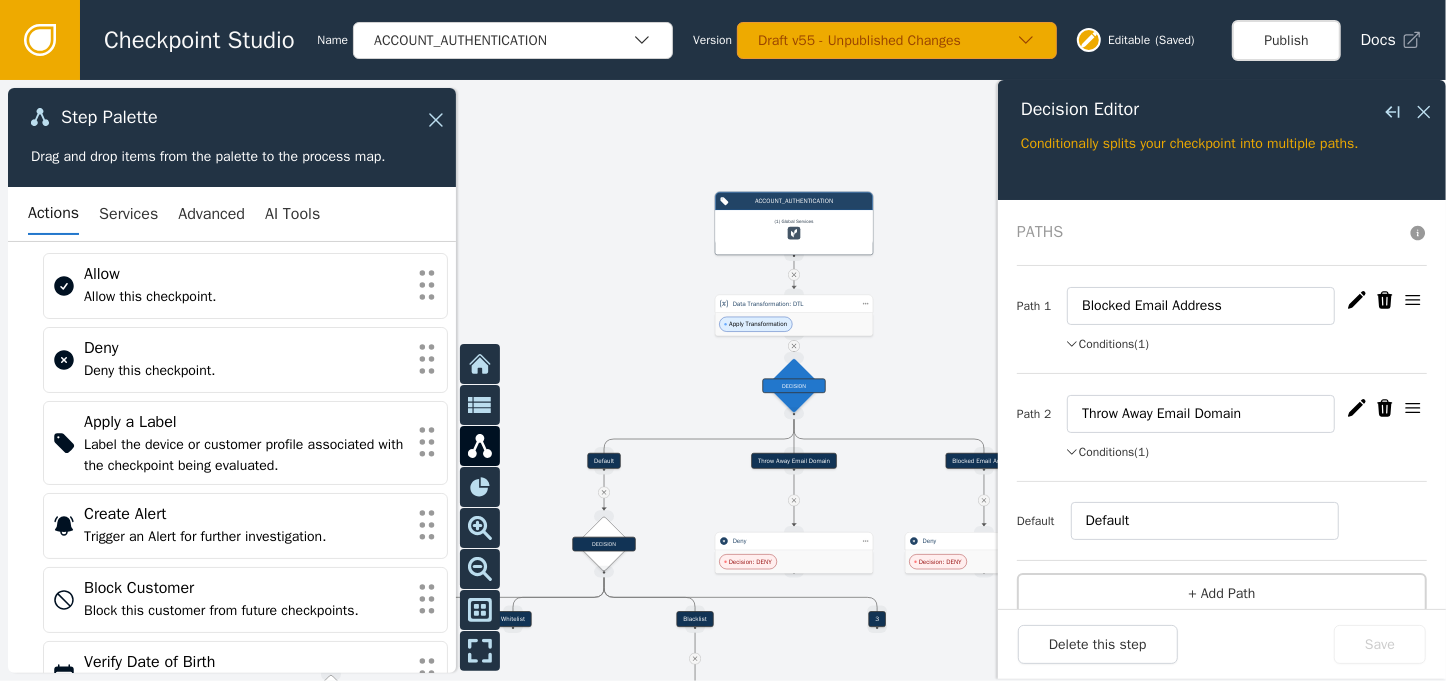 click 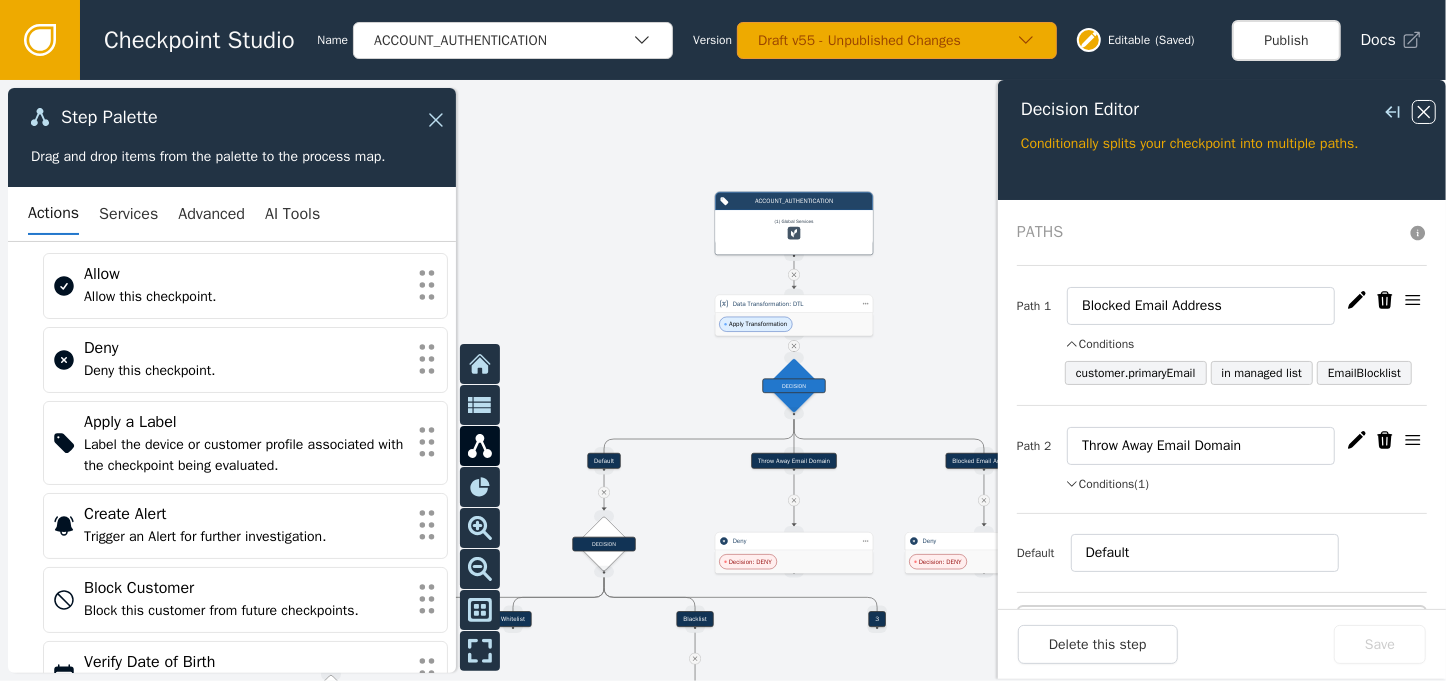 click 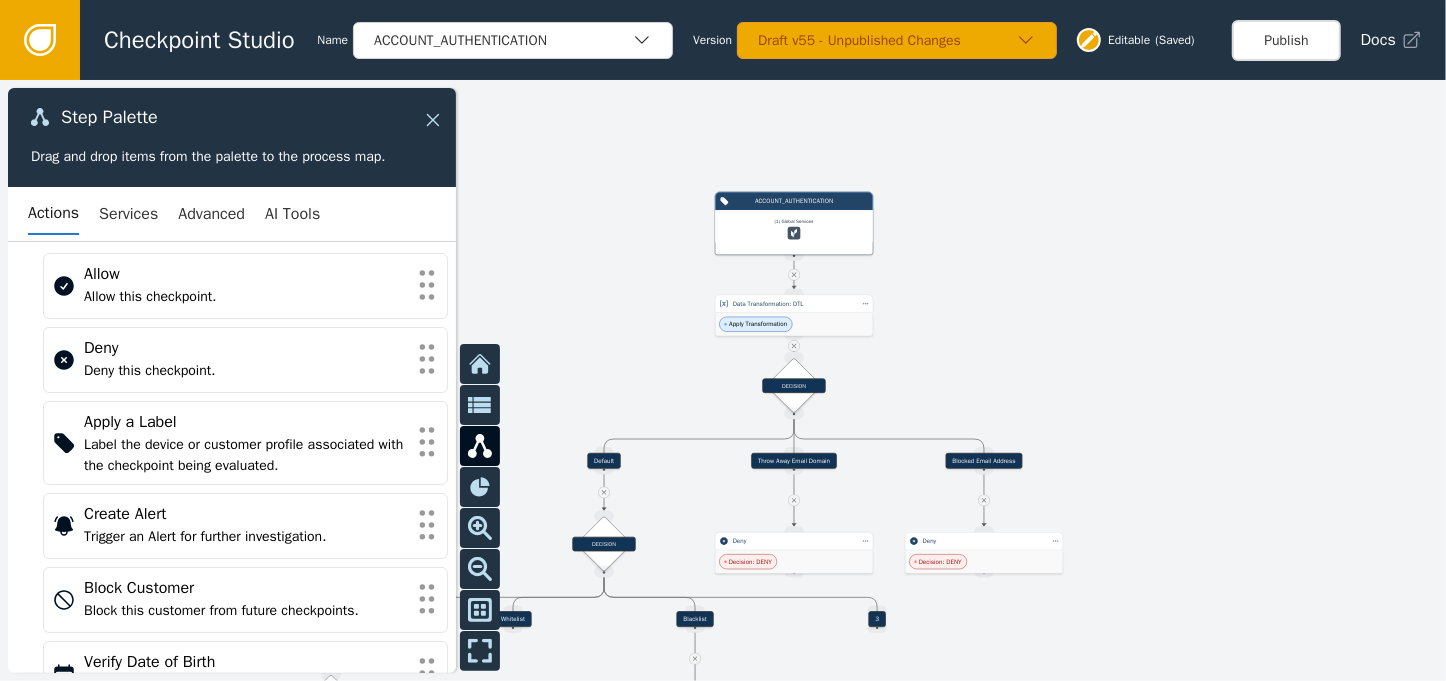 click 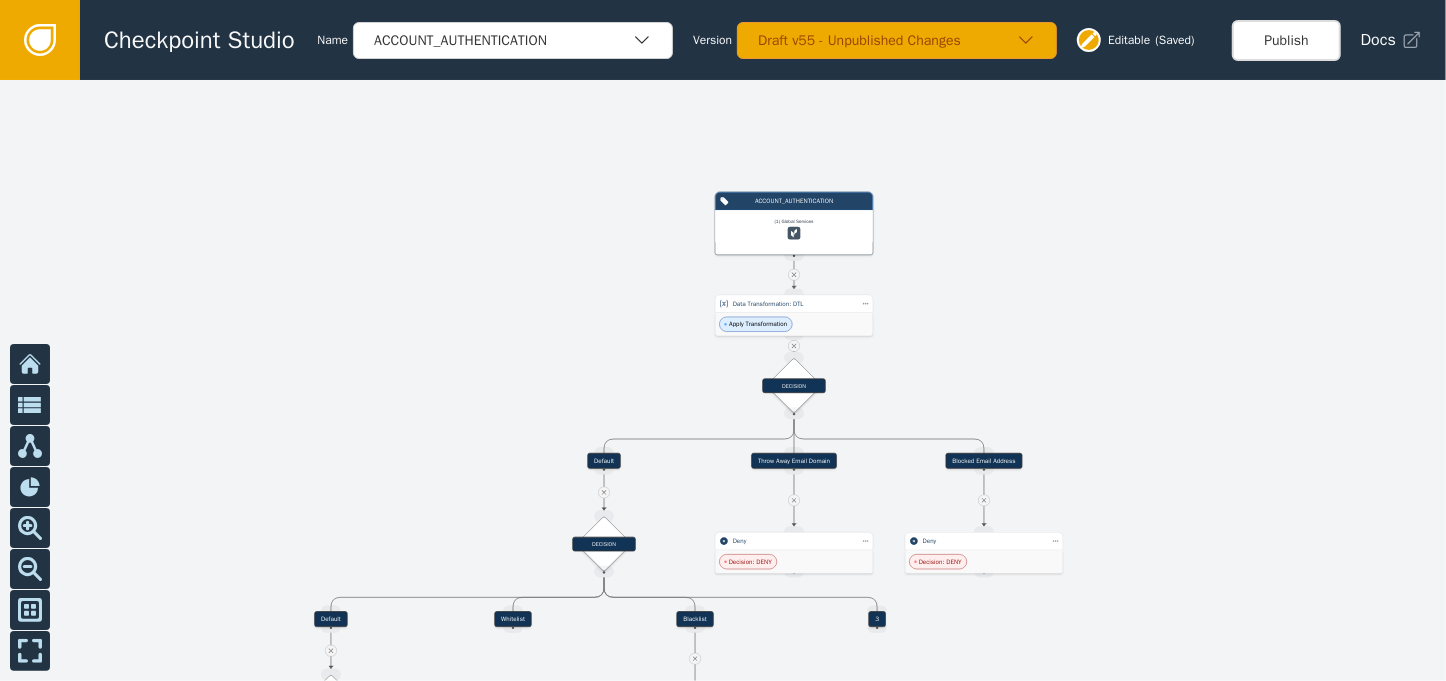 click 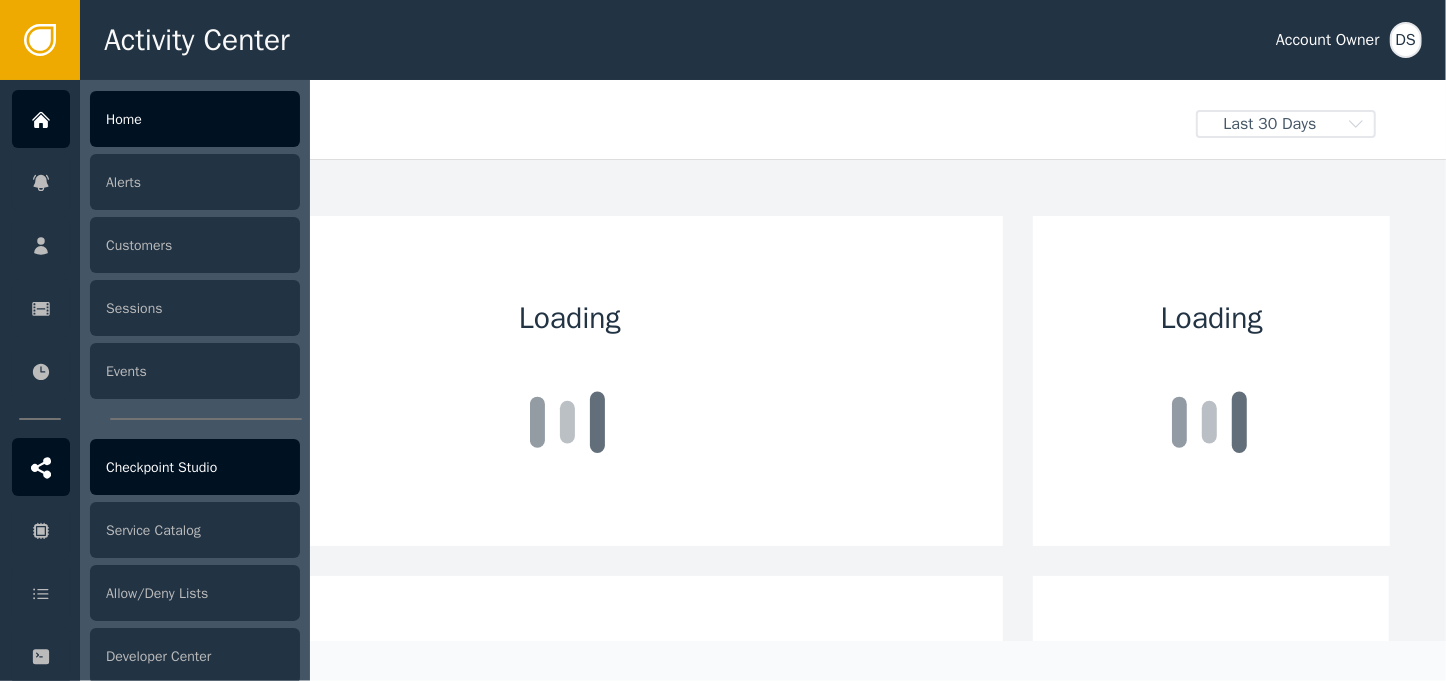 click on "Checkpoint Studio" at bounding box center [195, 467] 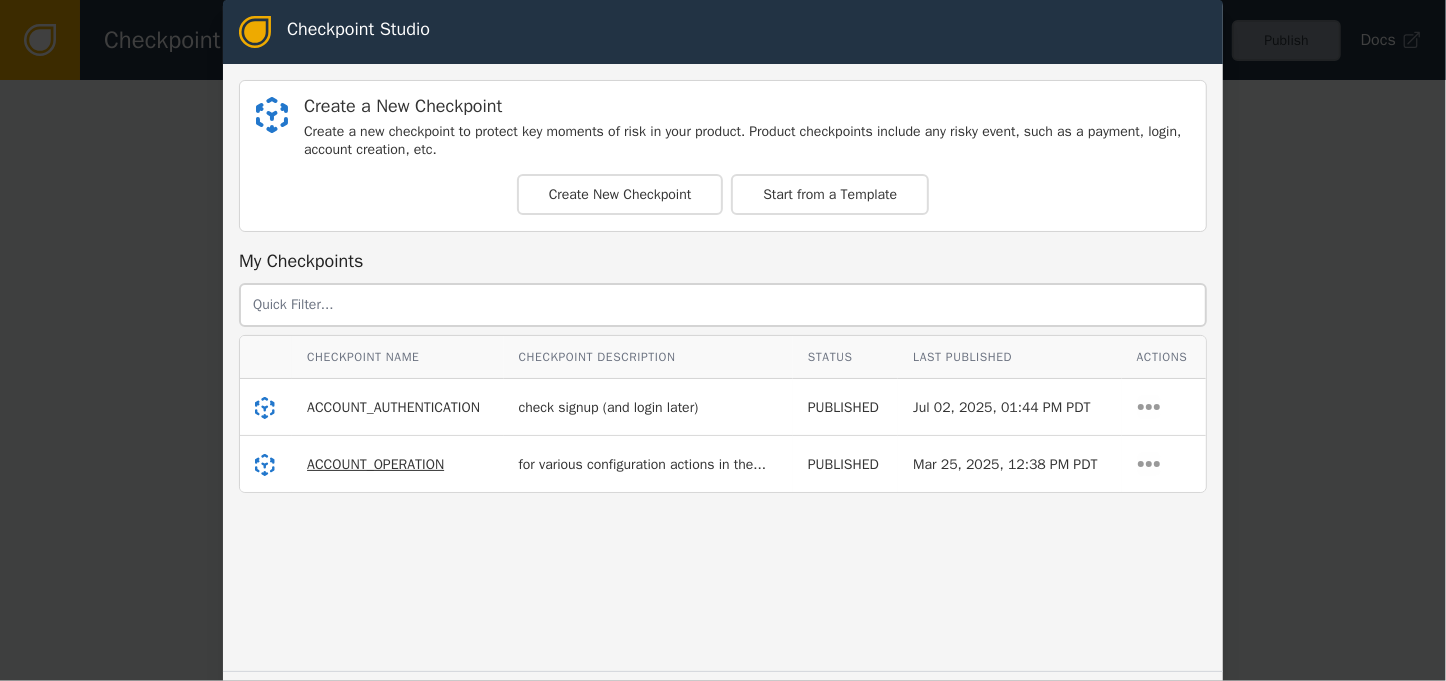 click on "ACCOUNT_OPERATION" at bounding box center [375, 464] 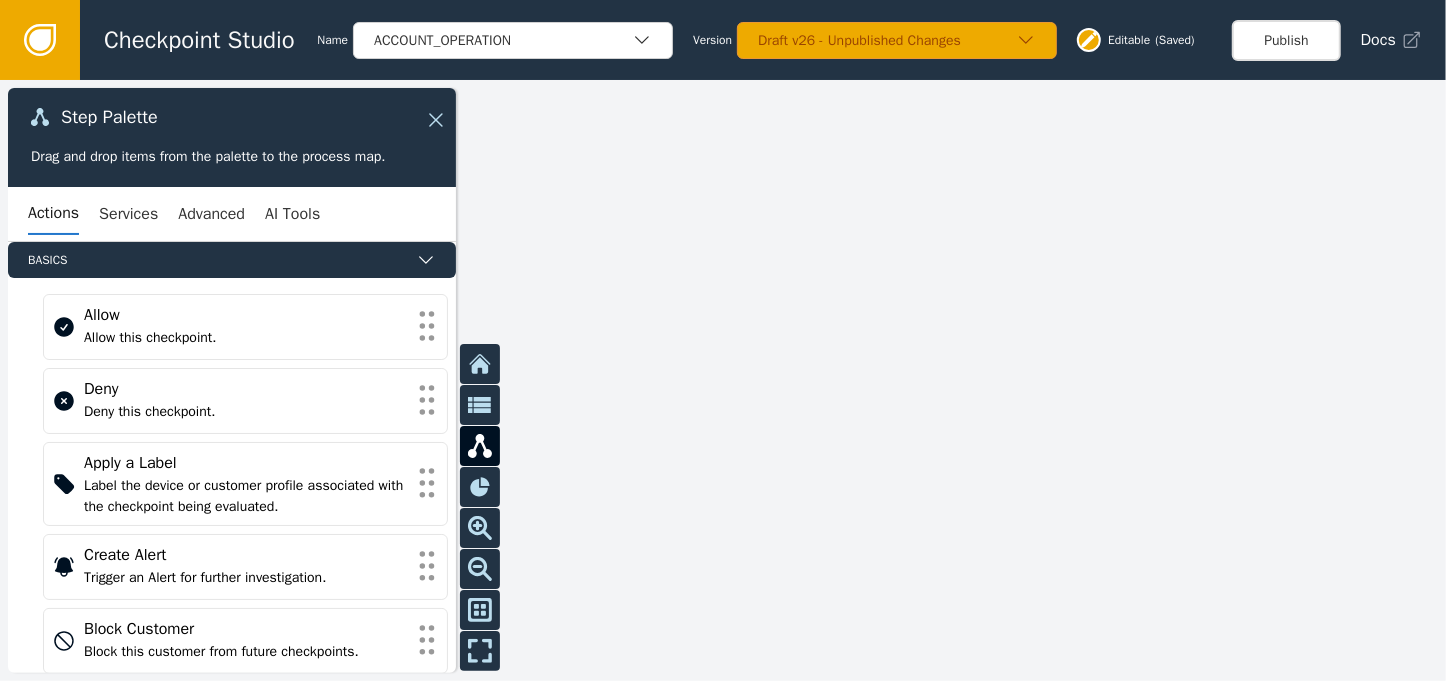 drag, startPoint x: 645, startPoint y: 391, endPoint x: 909, endPoint y: 363, distance: 265.48068 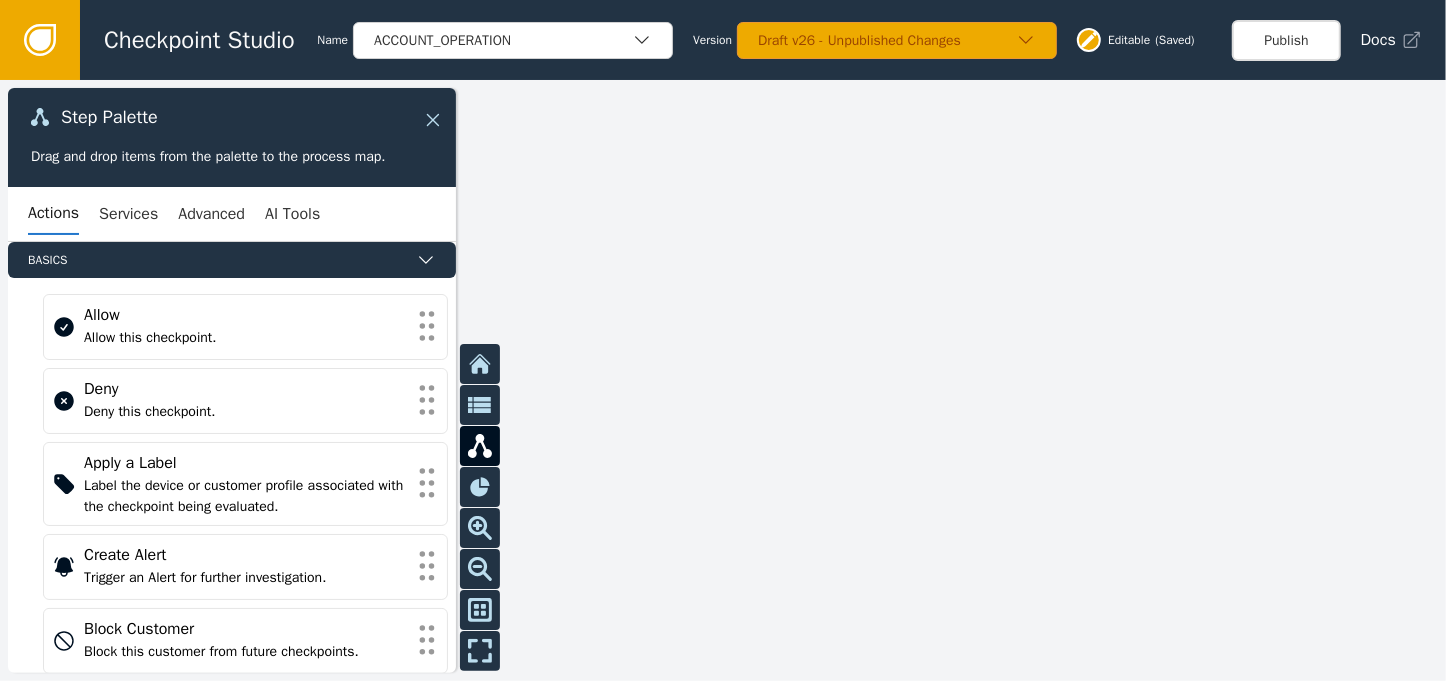 click 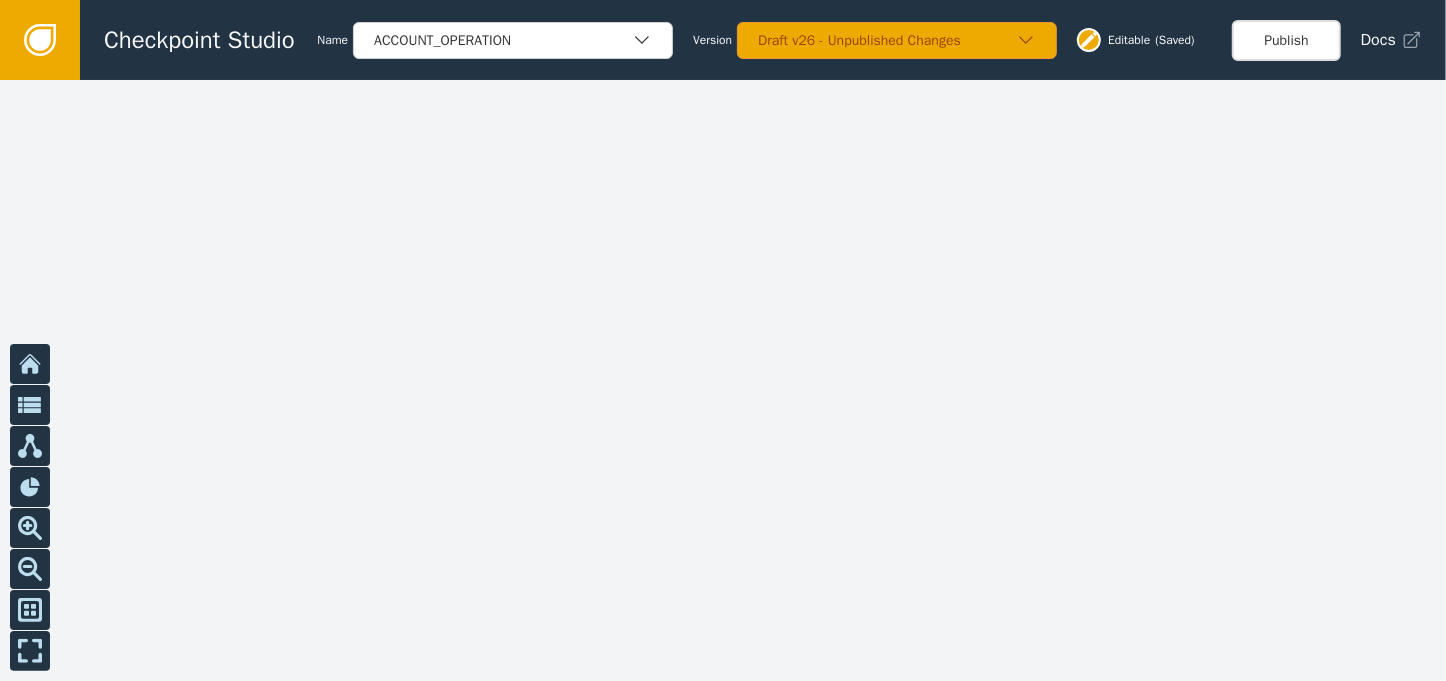 drag, startPoint x: 386, startPoint y: 355, endPoint x: 501, endPoint y: 338, distance: 116.24973 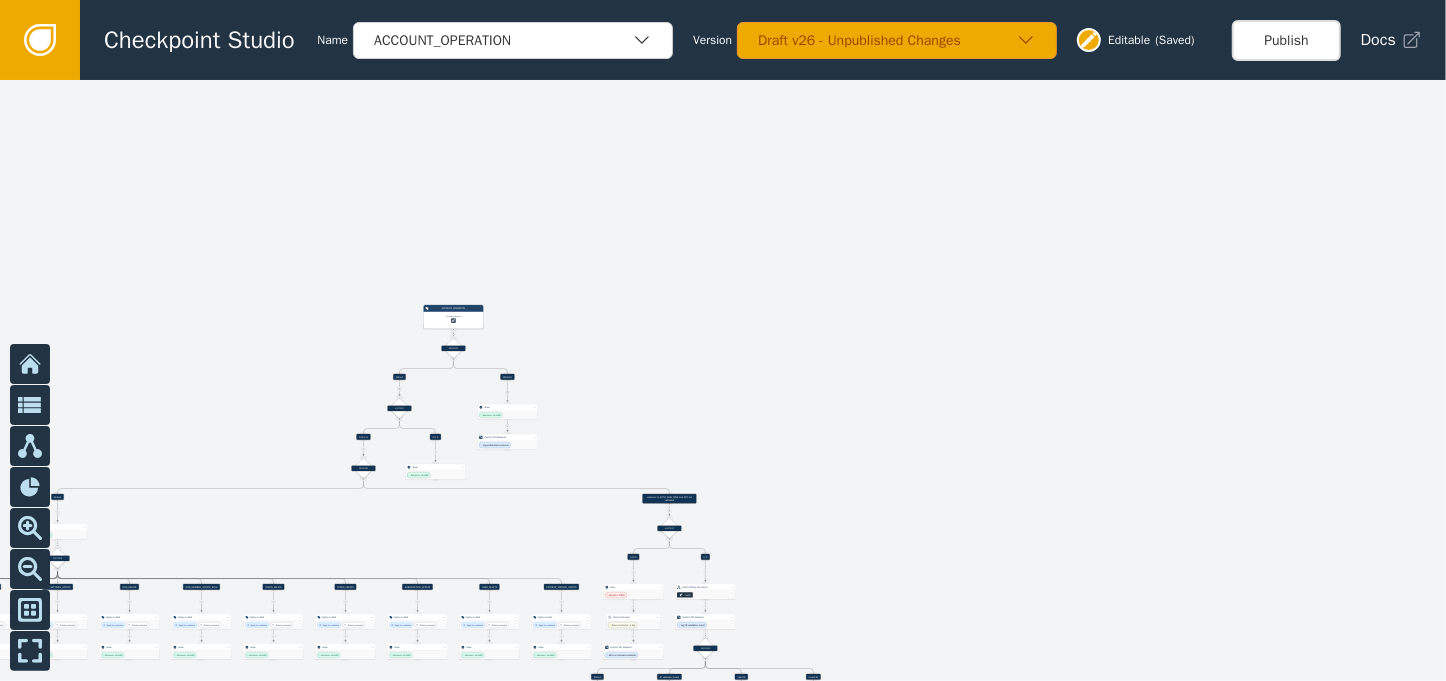 drag, startPoint x: 308, startPoint y: 307, endPoint x: 724, endPoint y: 334, distance: 416.87527 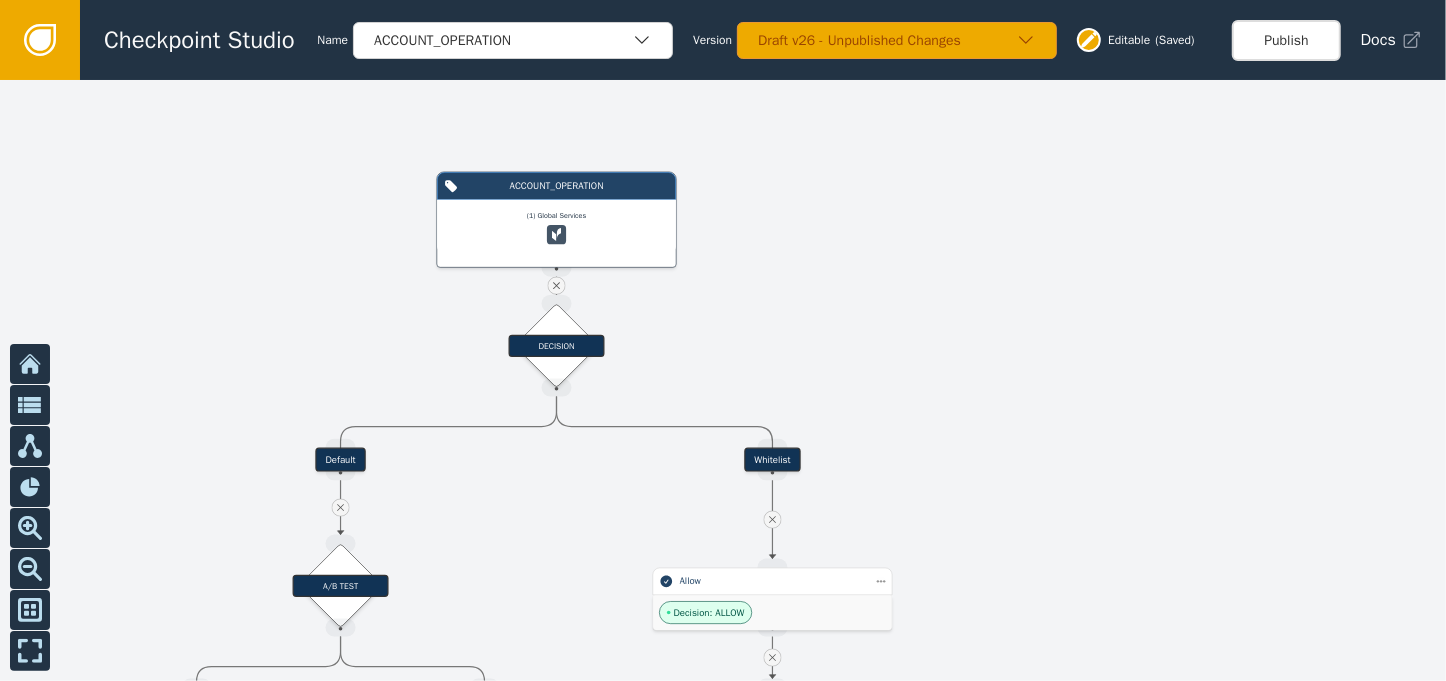 drag, startPoint x: 265, startPoint y: 358, endPoint x: 738, endPoint y: 347, distance: 473.1279 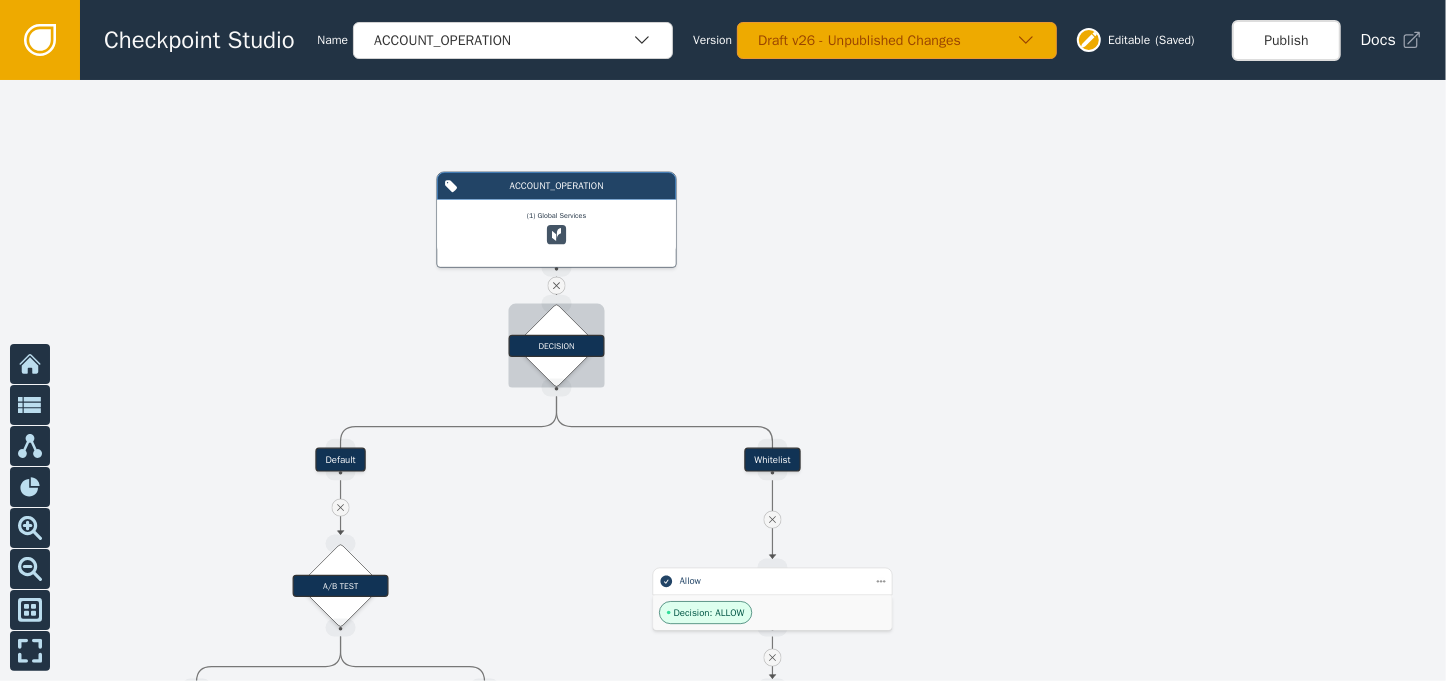 click on "DECISION" at bounding box center [556, 345] 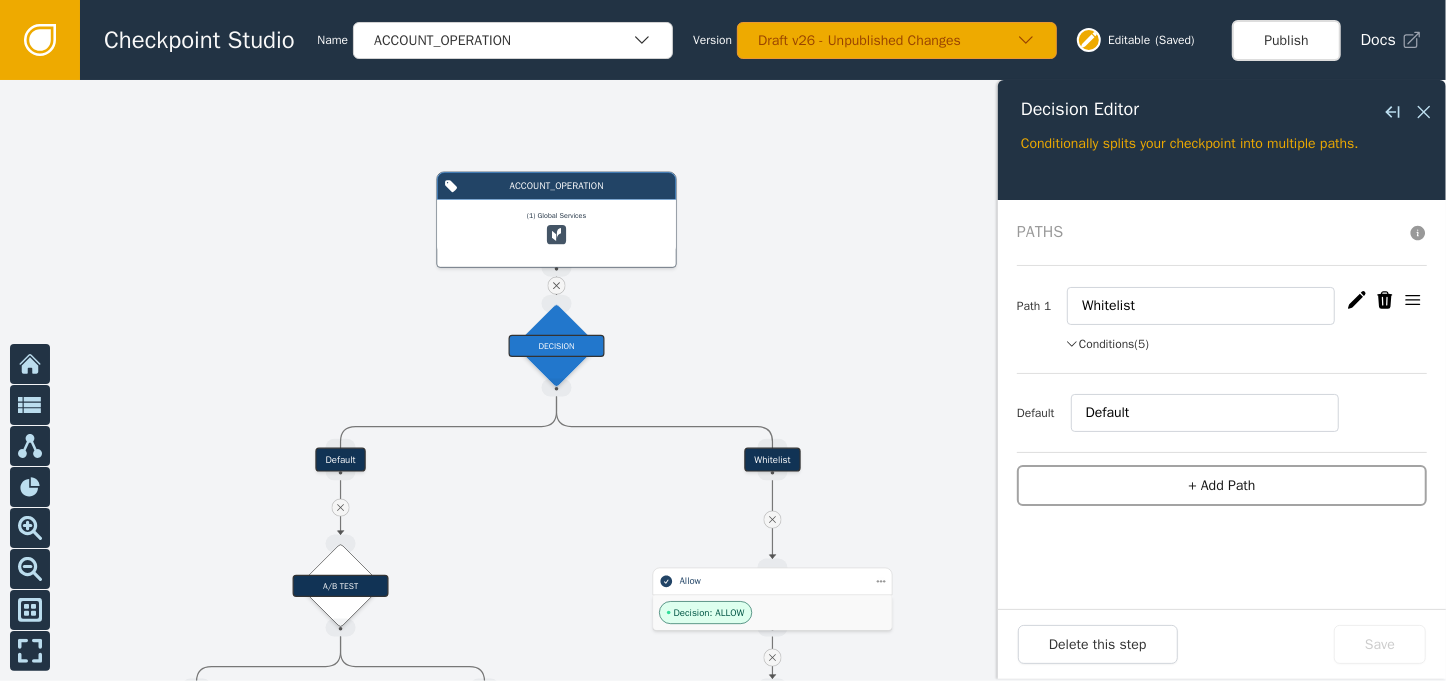 click on "+ Add Path" at bounding box center (1222, 485) 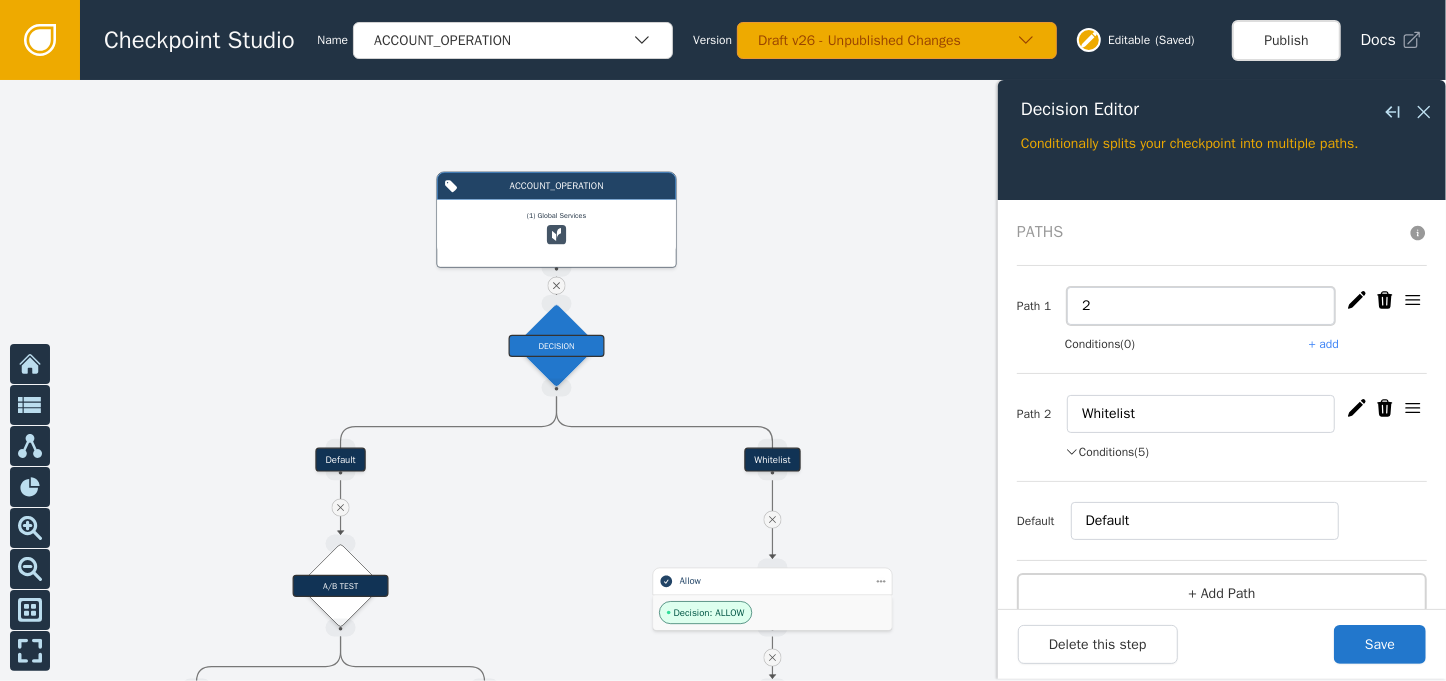 click on "2" at bounding box center [1201, 306] 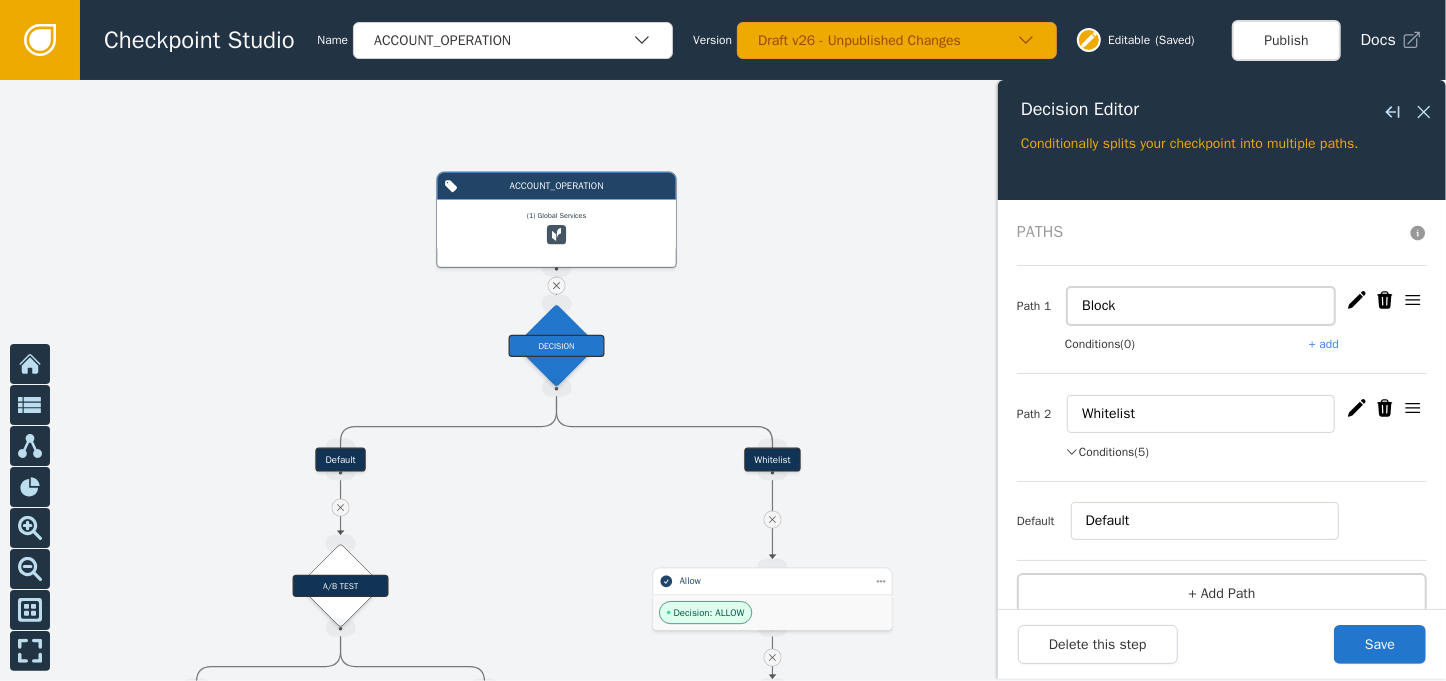 type on "Blocked Email Address" 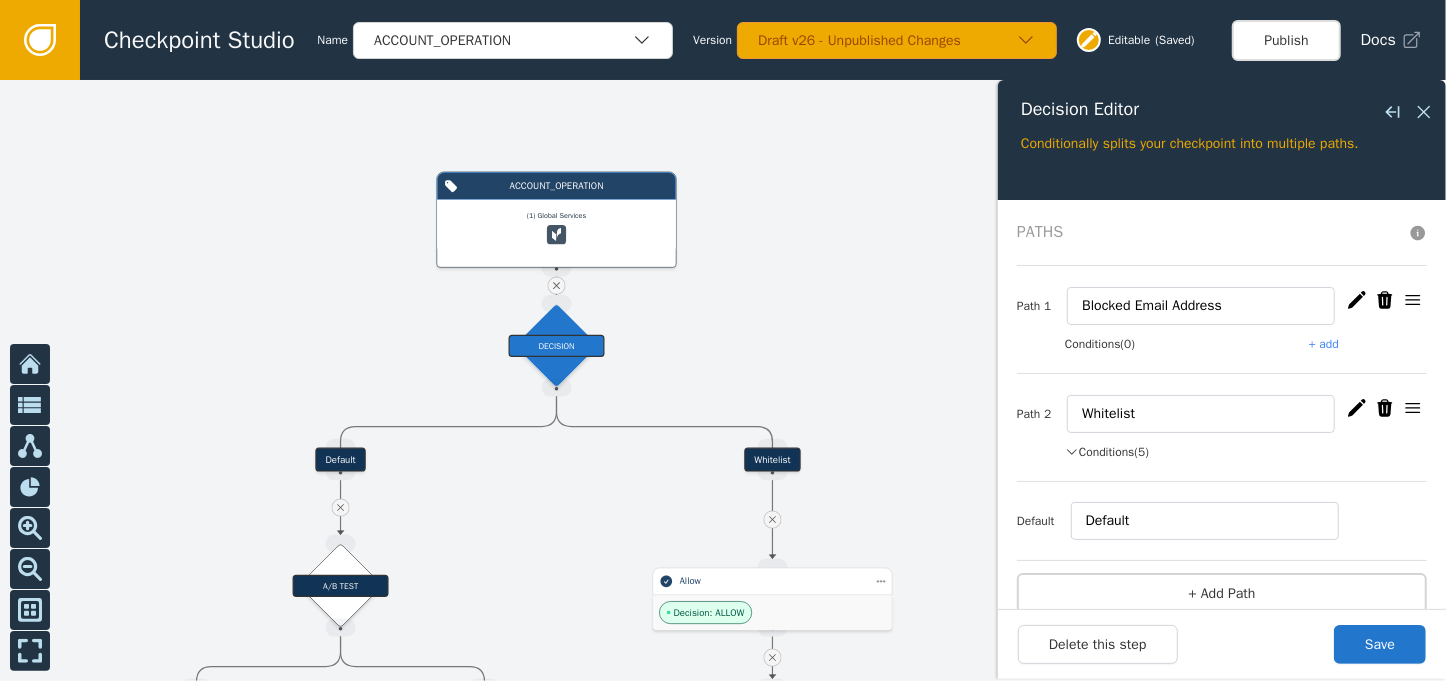 click on "+ add" at bounding box center [1324, 344] 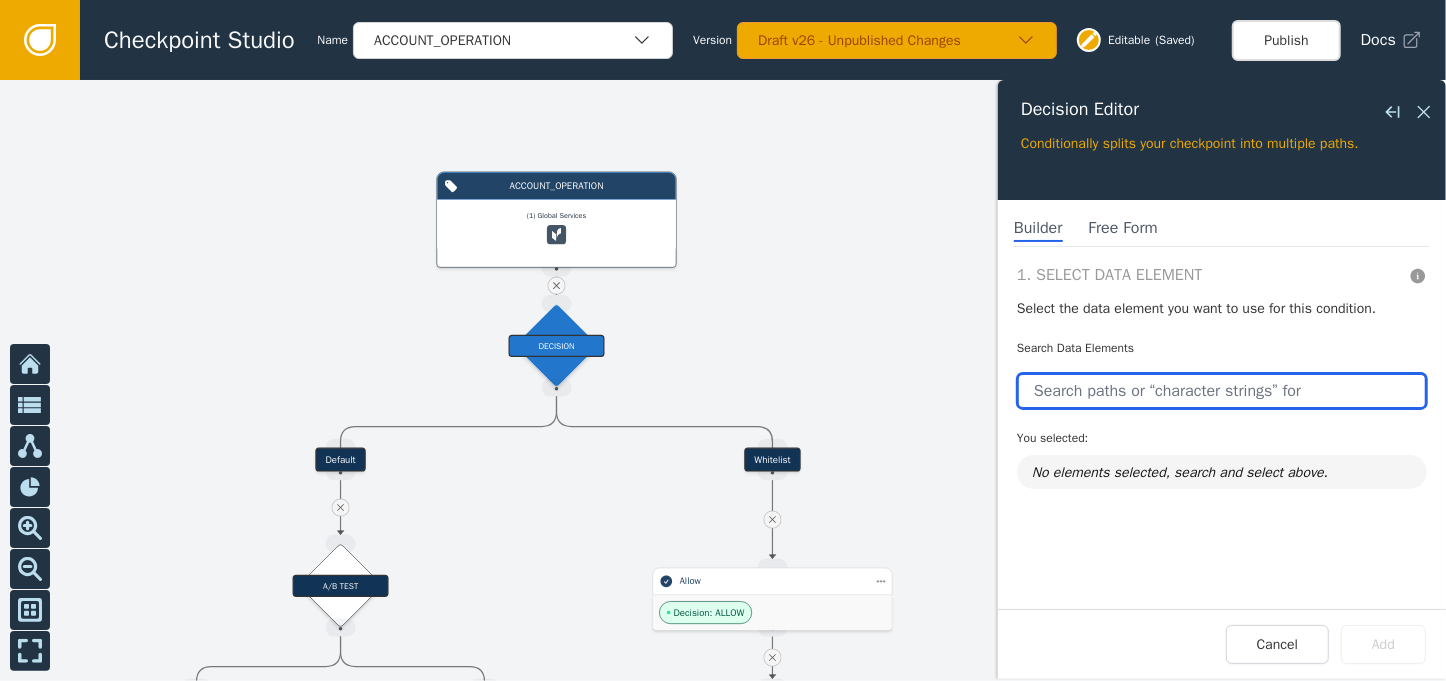 click at bounding box center (1222, 391) 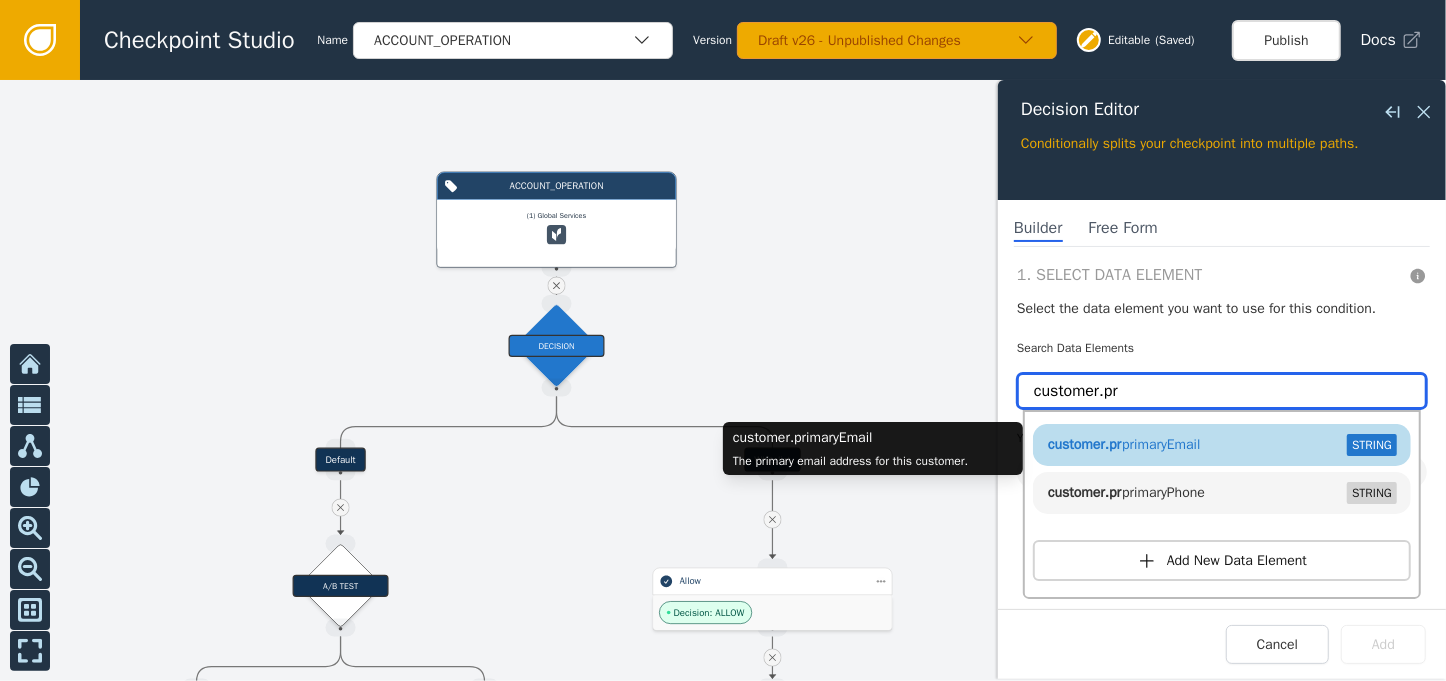 type on "customer.pr" 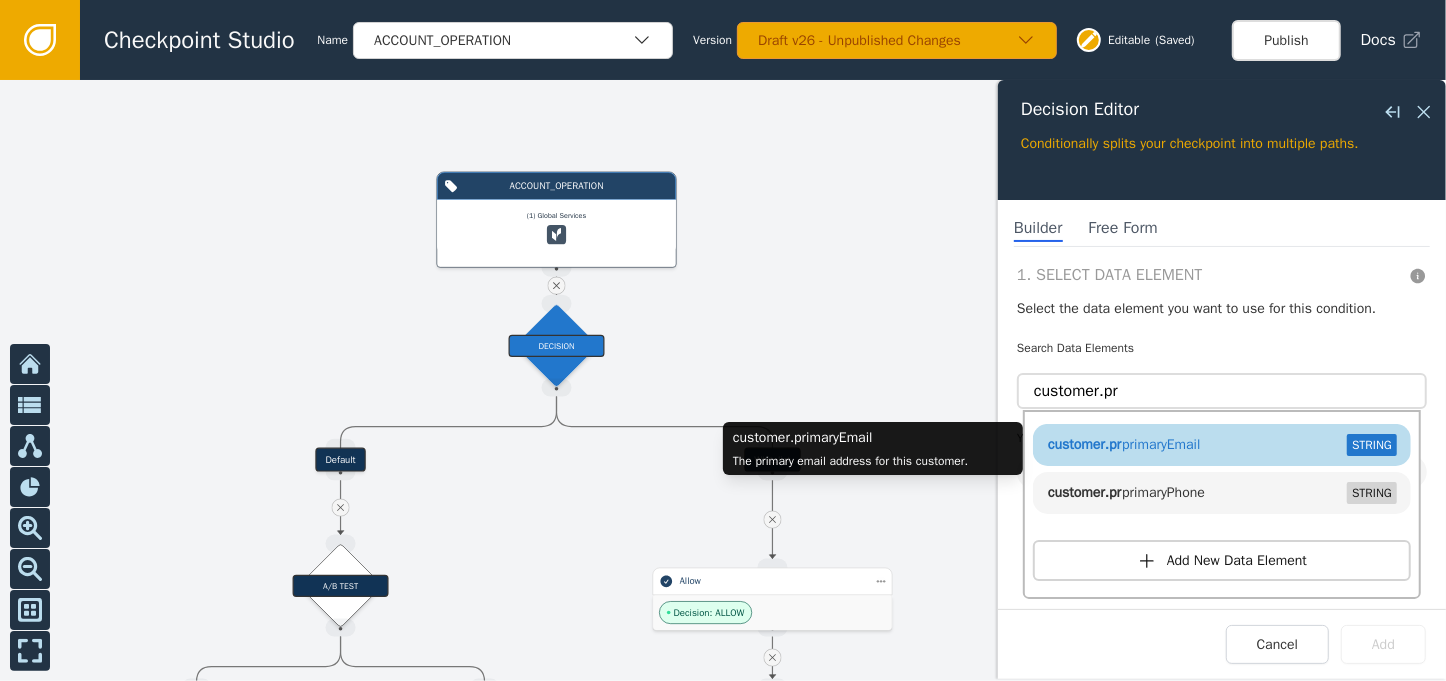 click on "[CUSTOMER].[PRIMARYEMAIL]" at bounding box center [1124, 444] 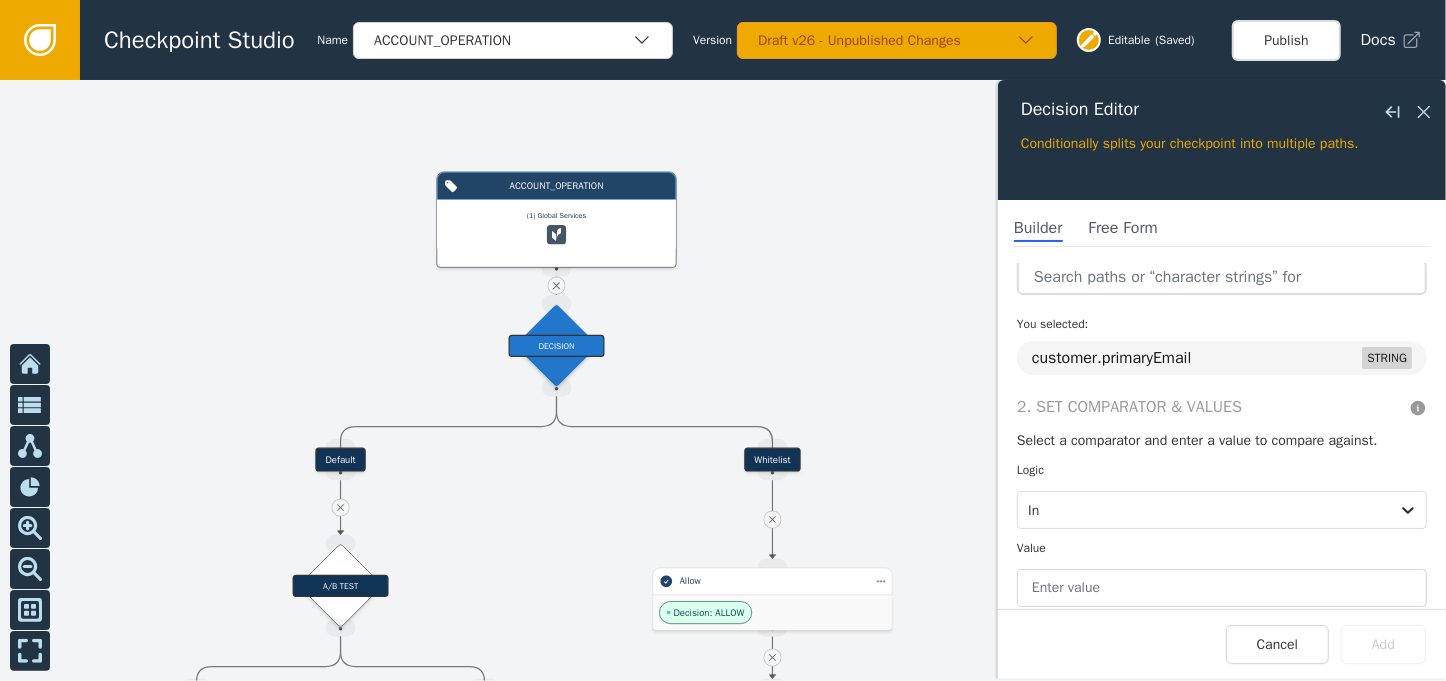 scroll, scrollTop: 138, scrollLeft: 0, axis: vertical 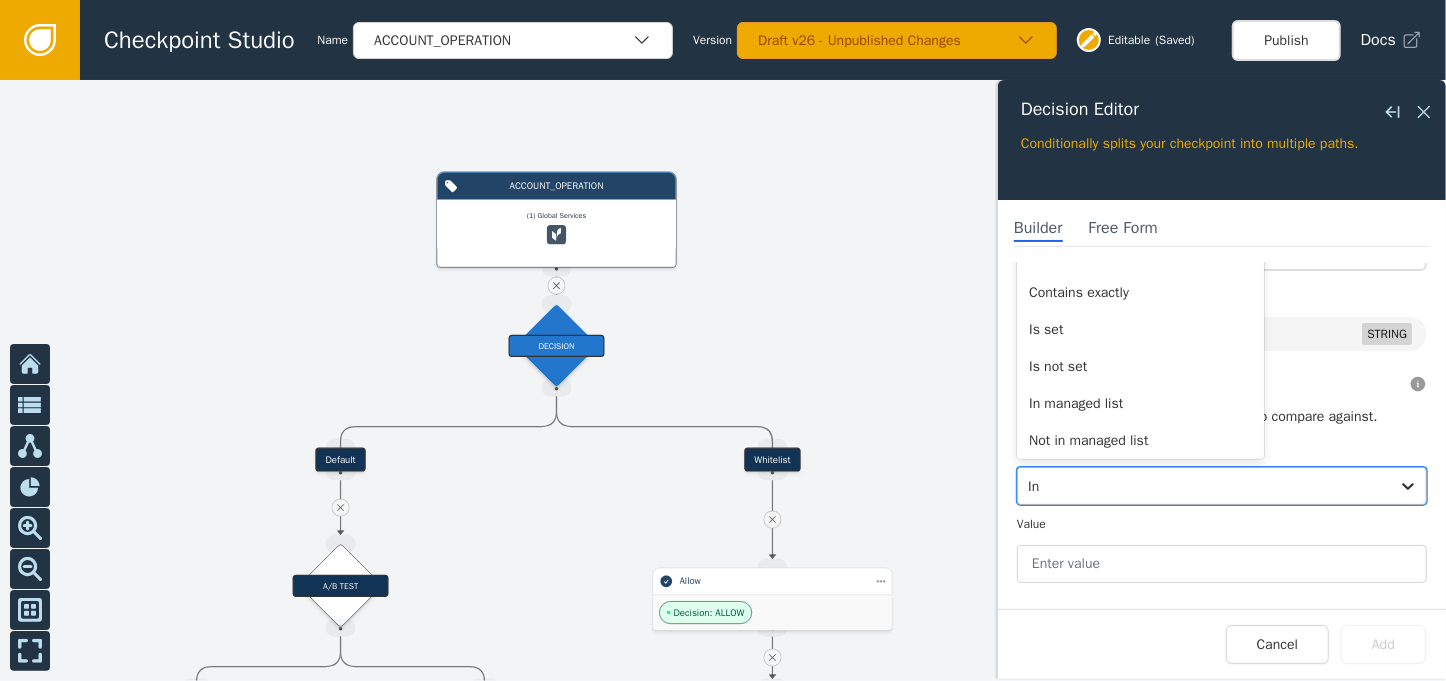 click at bounding box center [1203, 486] 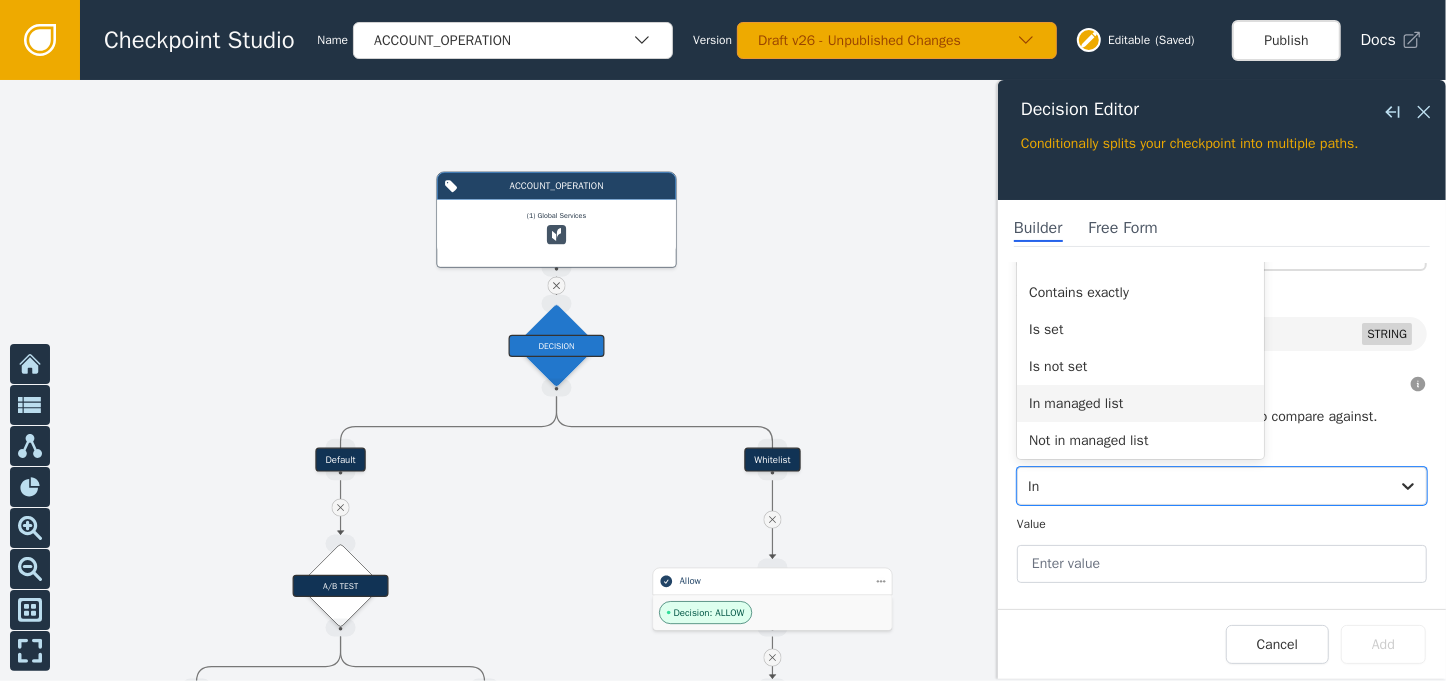 click on "In managed list" at bounding box center (1140, 403) 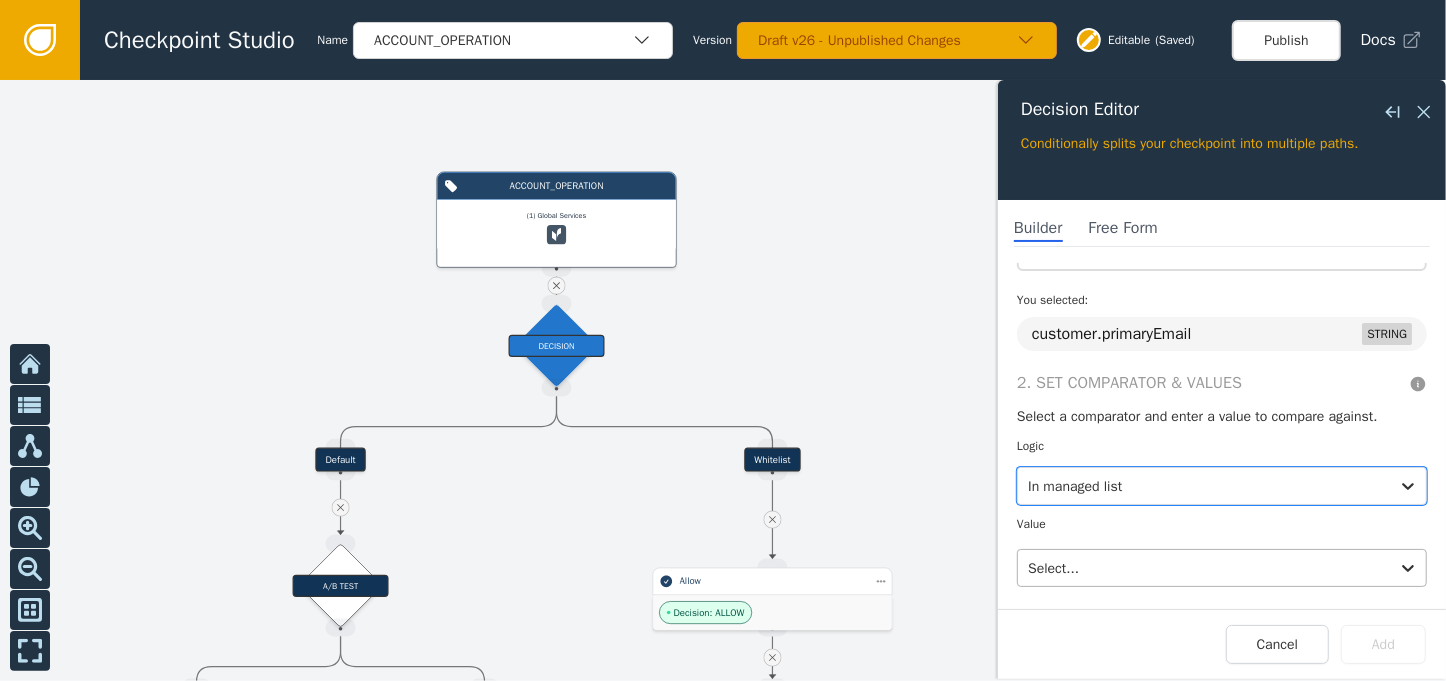 scroll, scrollTop: 240, scrollLeft: 0, axis: vertical 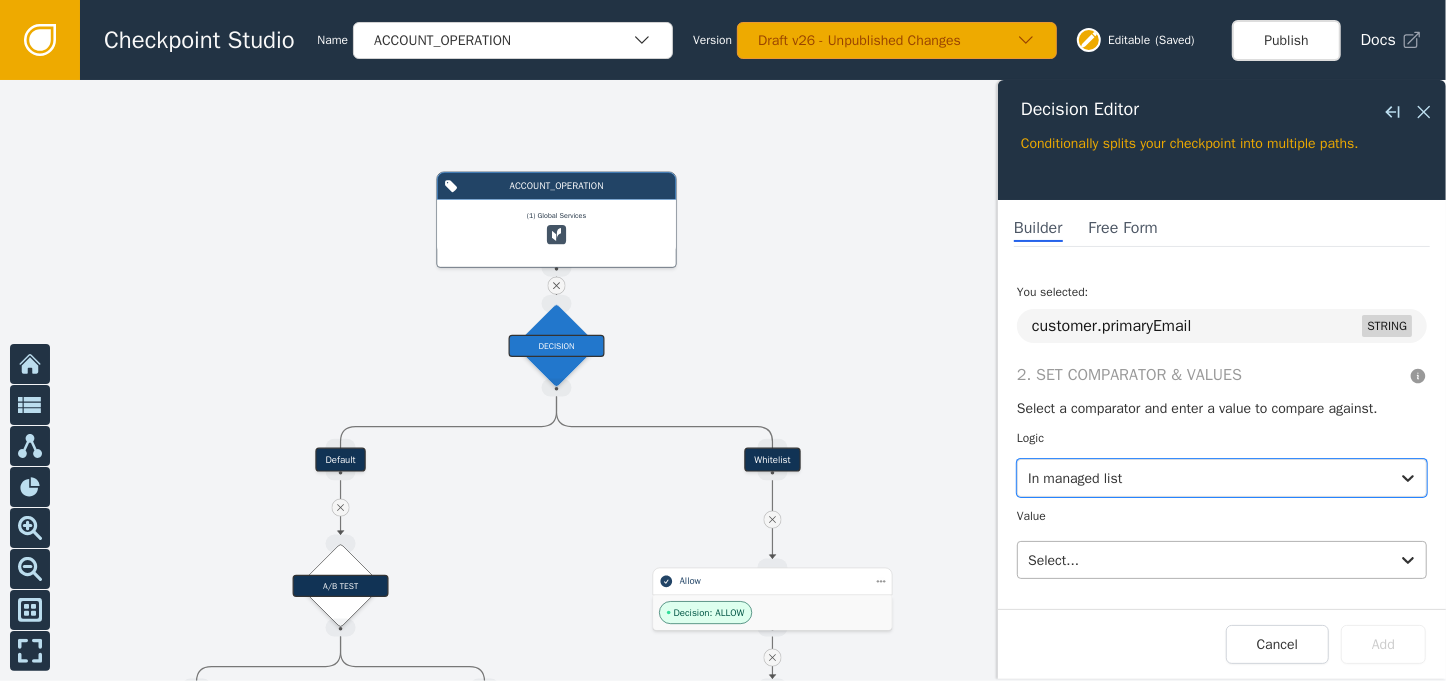 click on "Select..." at bounding box center (1222, 560) 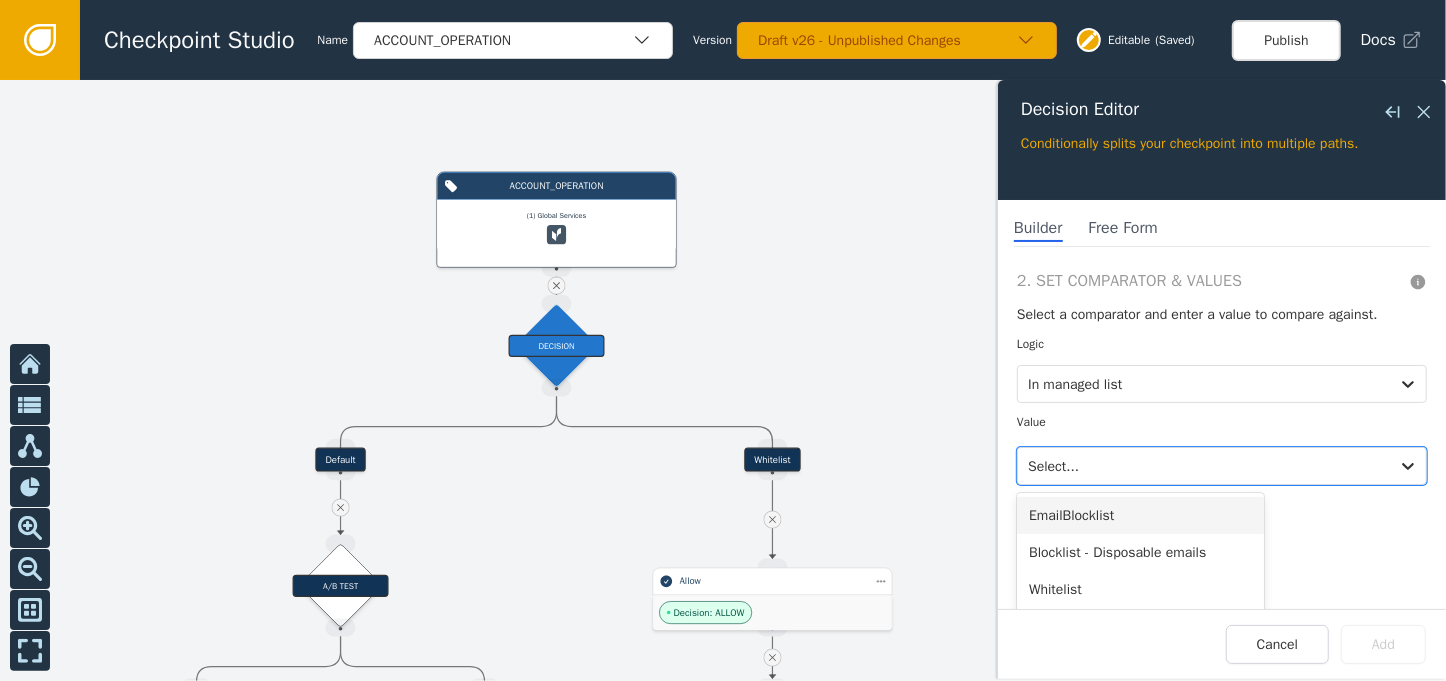 click on "EmailBlocklist" at bounding box center [1140, 515] 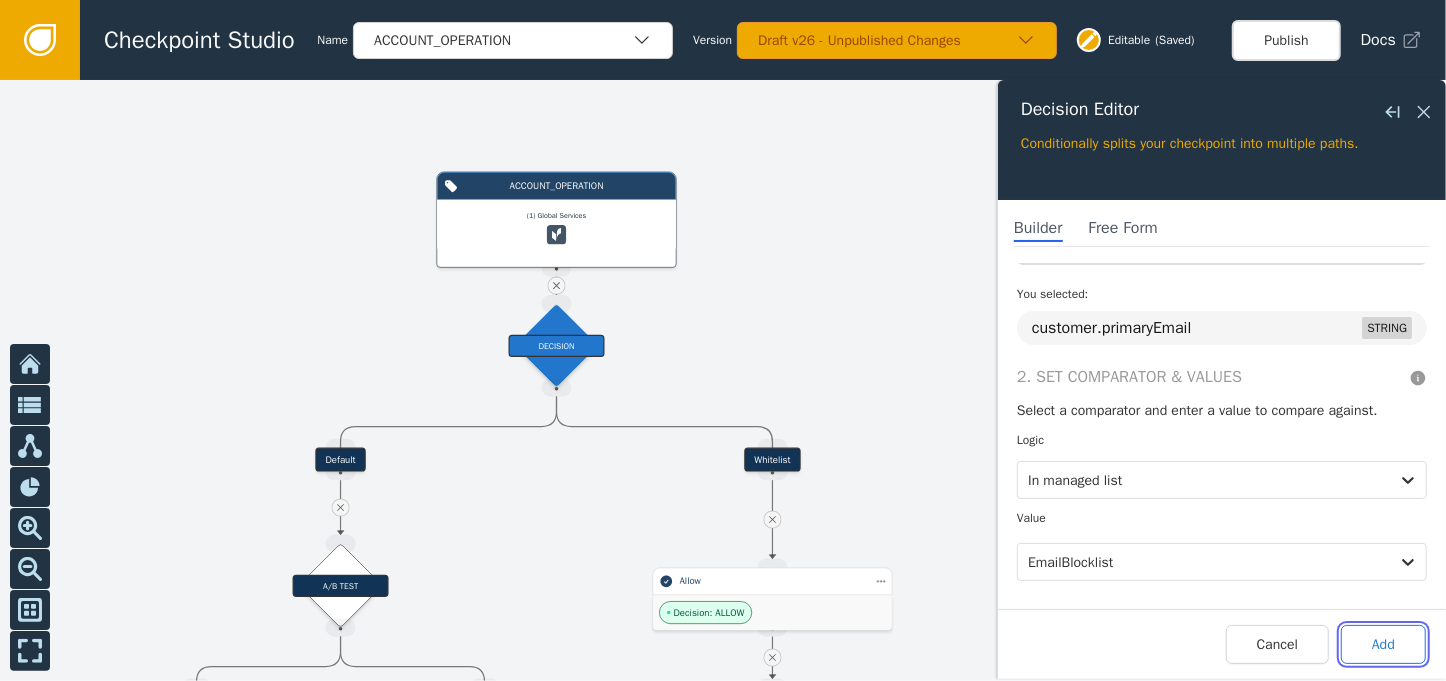 click on "Add" at bounding box center [1383, 644] 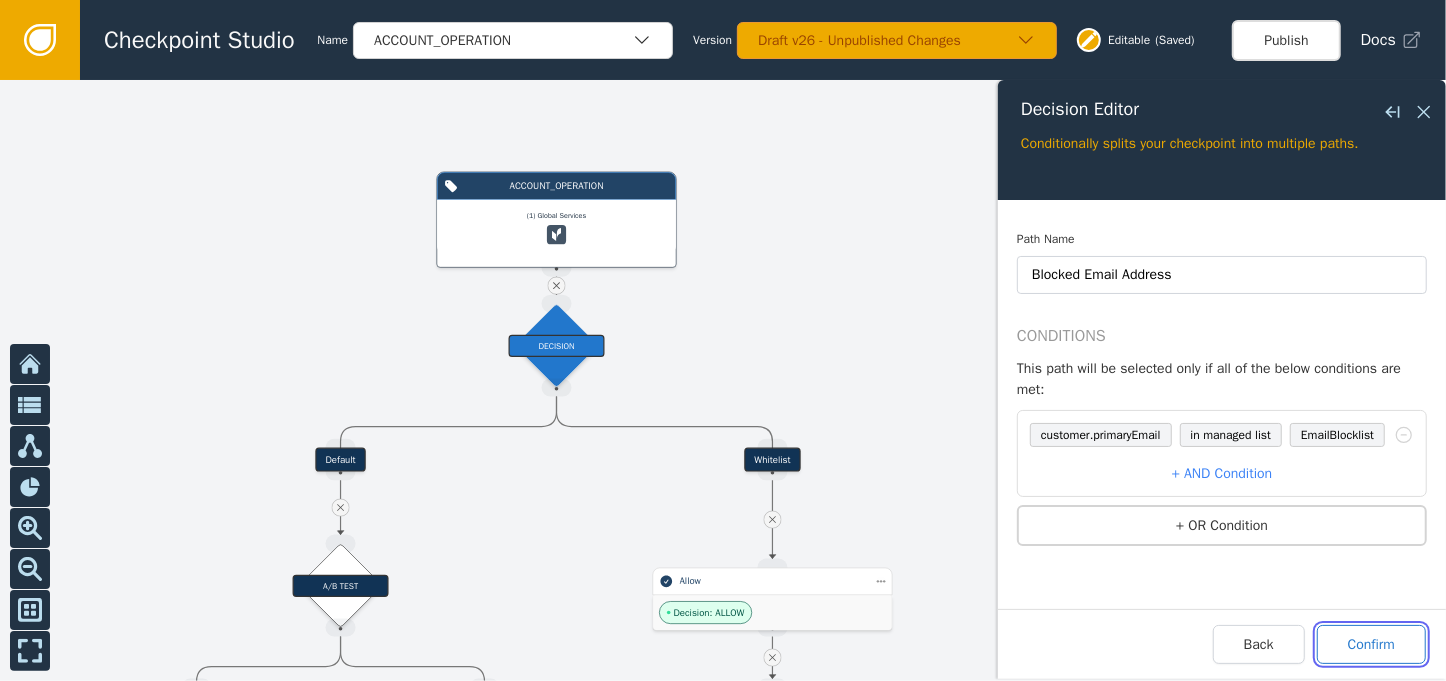 click on "Confirm" at bounding box center [1371, 644] 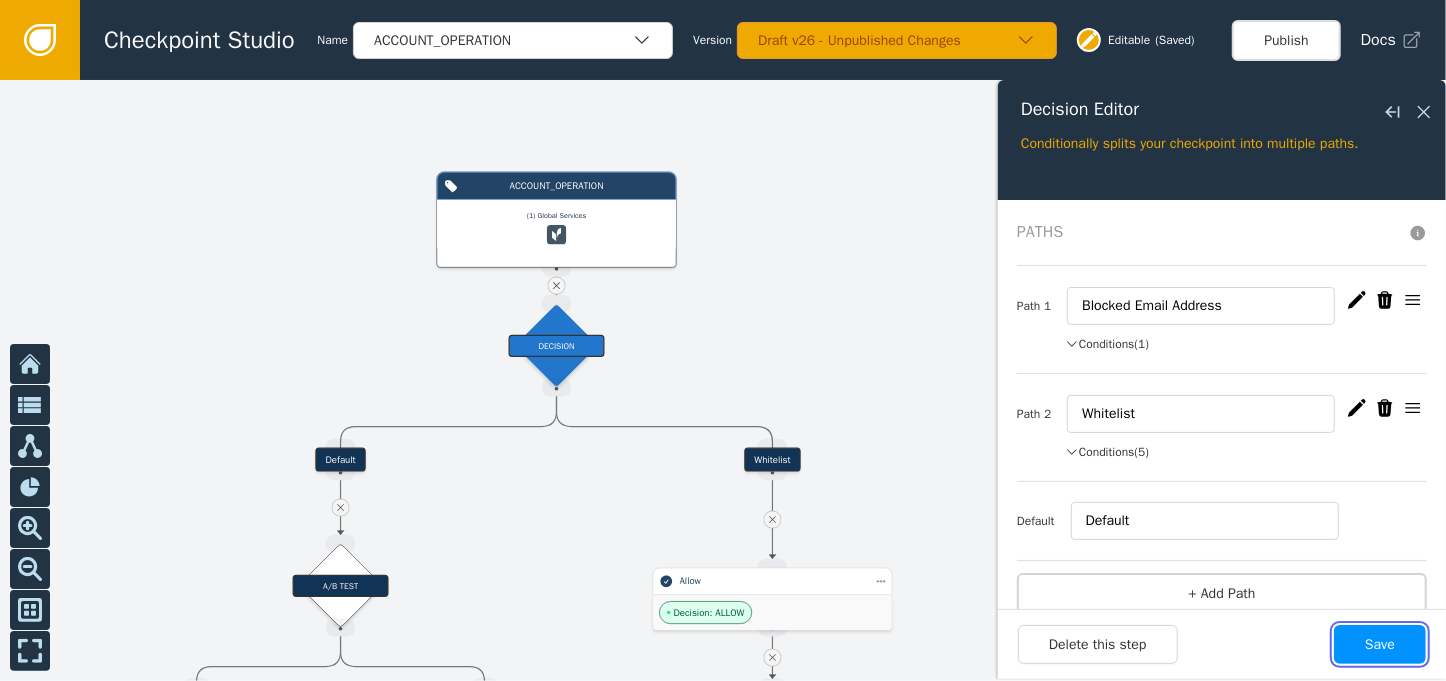 click on "Save" at bounding box center (1380, 644) 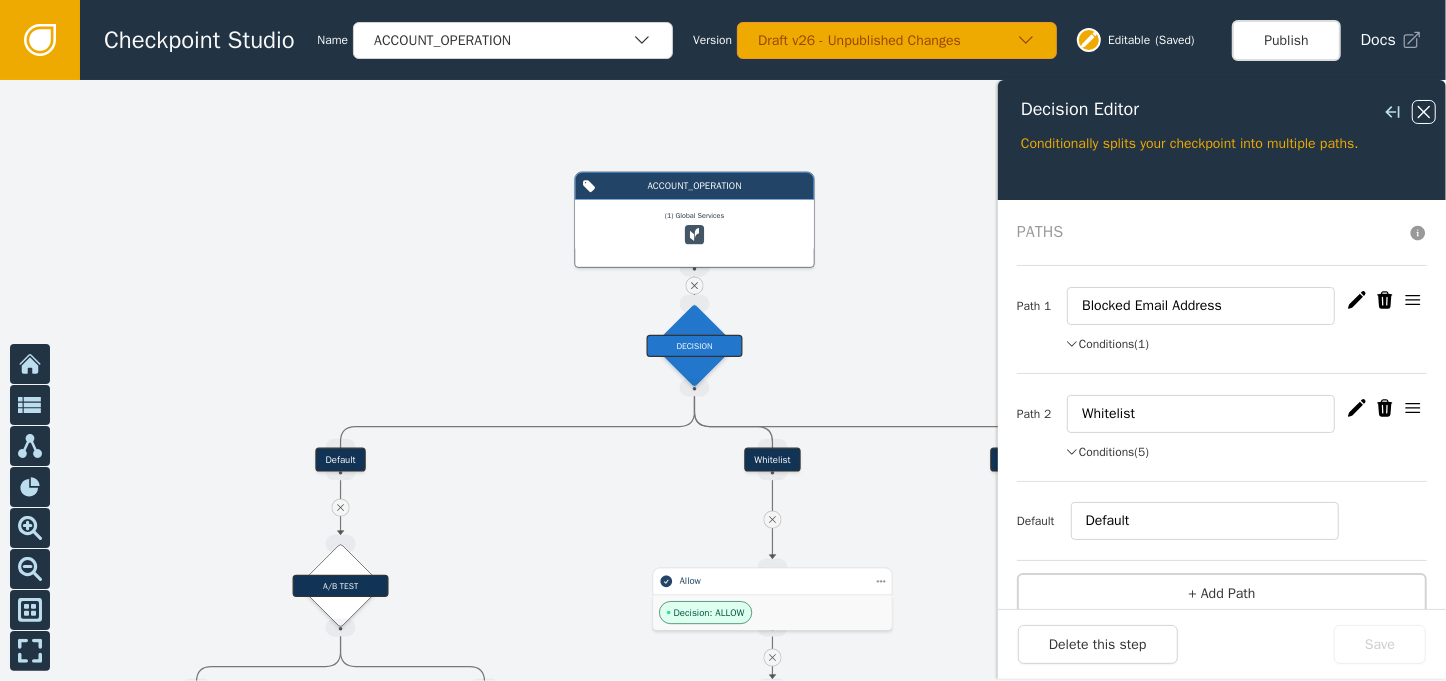 click 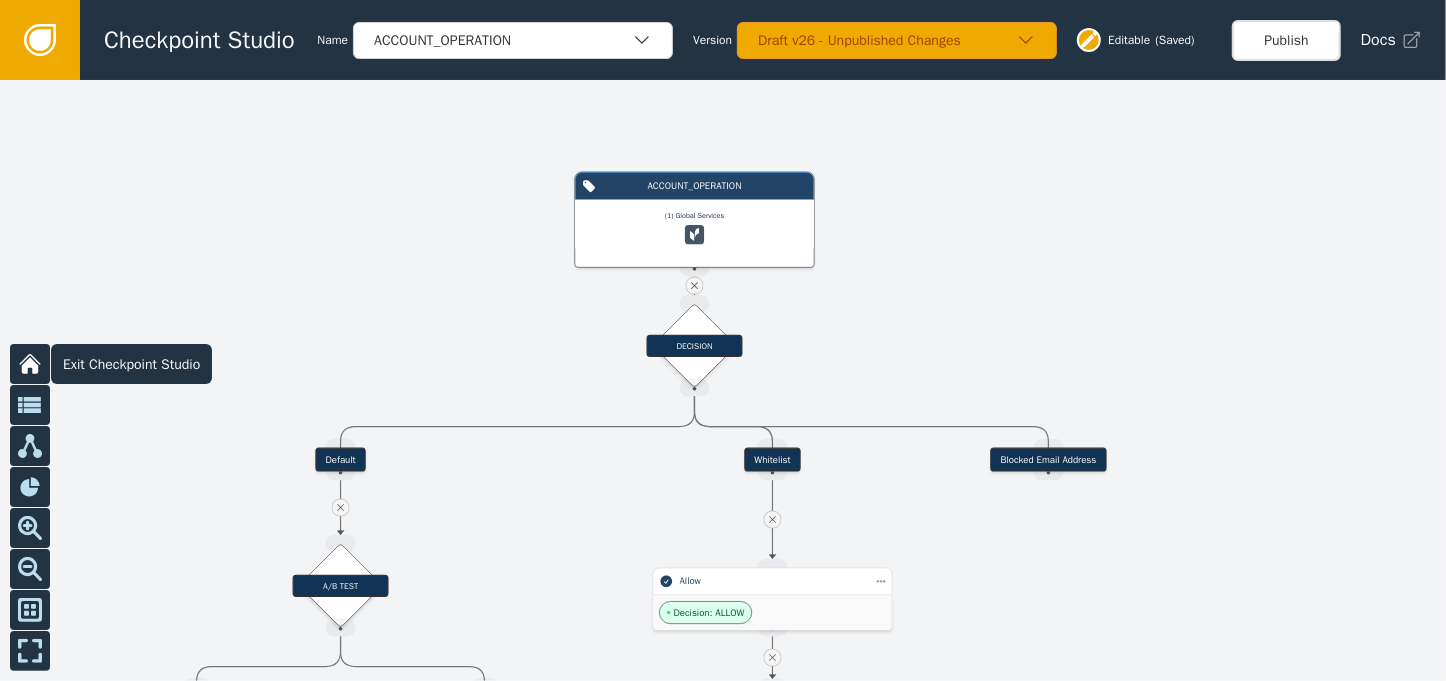 click 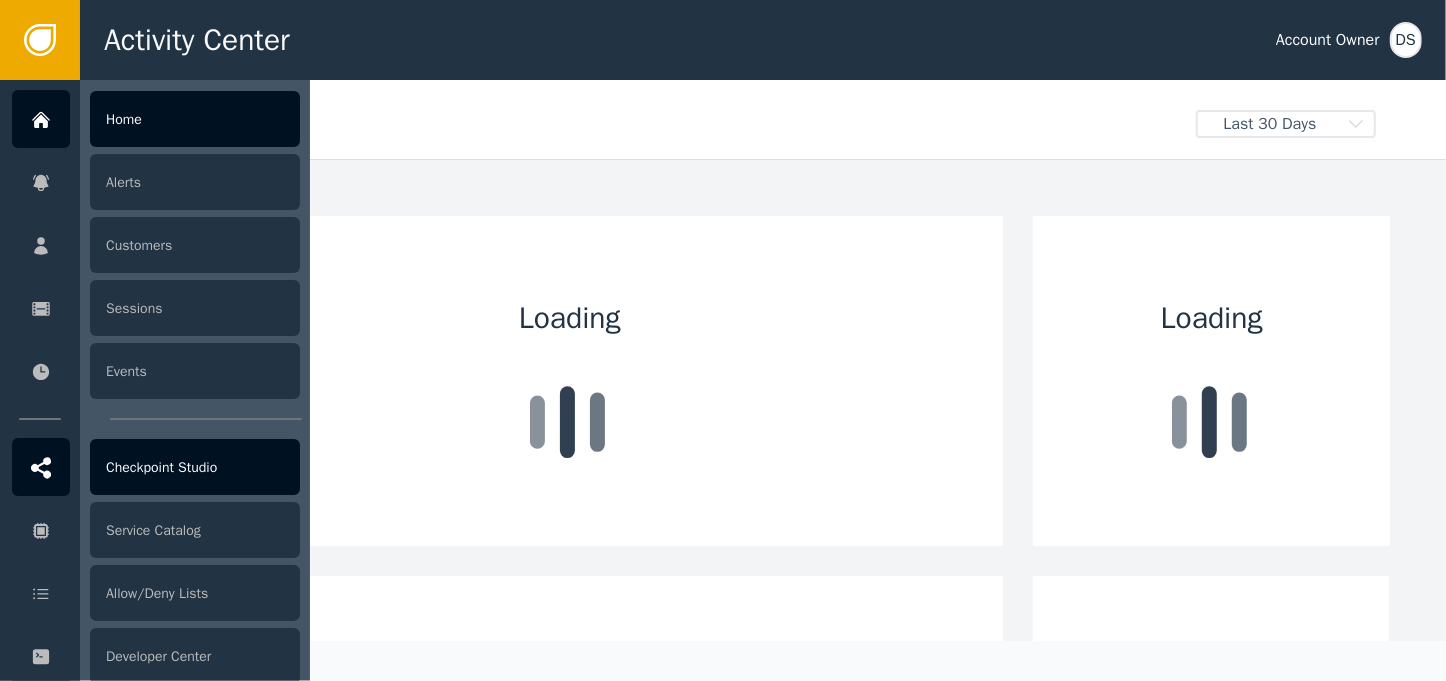 click on "Checkpoint Studio" at bounding box center [195, 467] 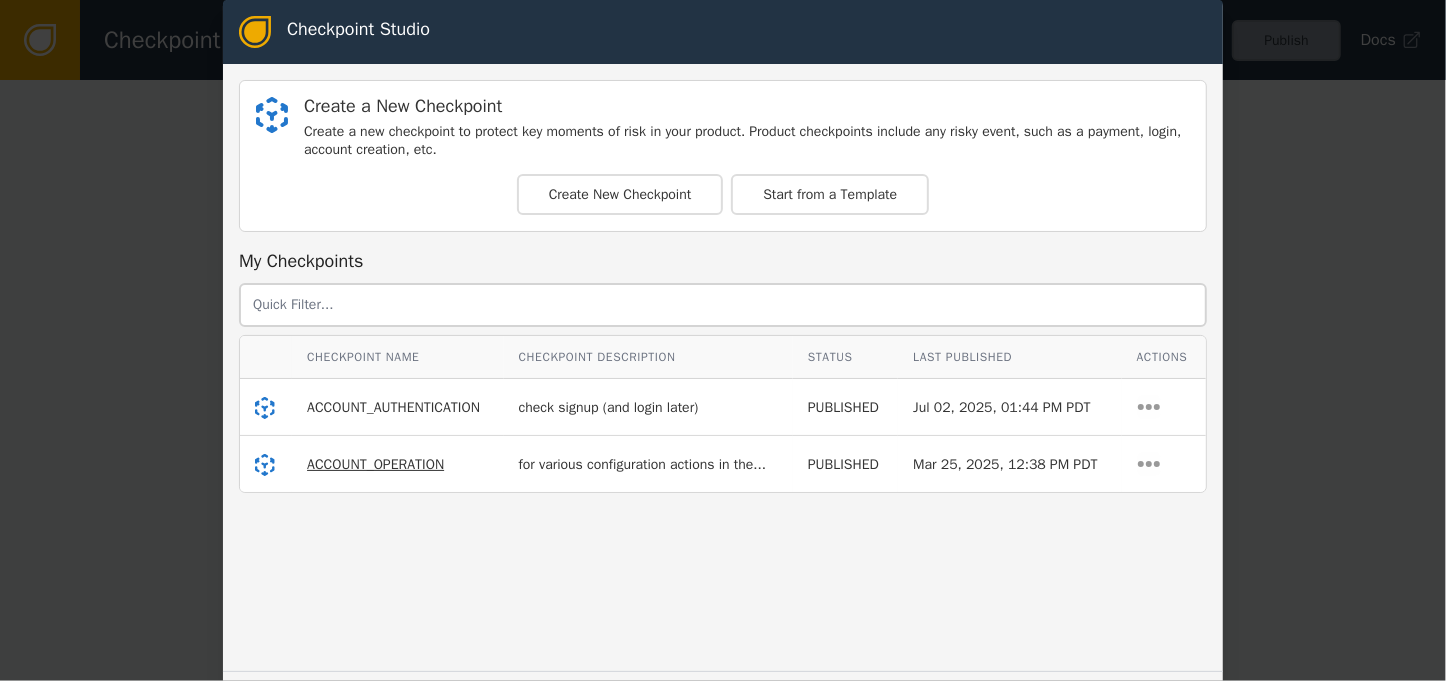 click on "ACCOUNT_OPERATION" at bounding box center (375, 464) 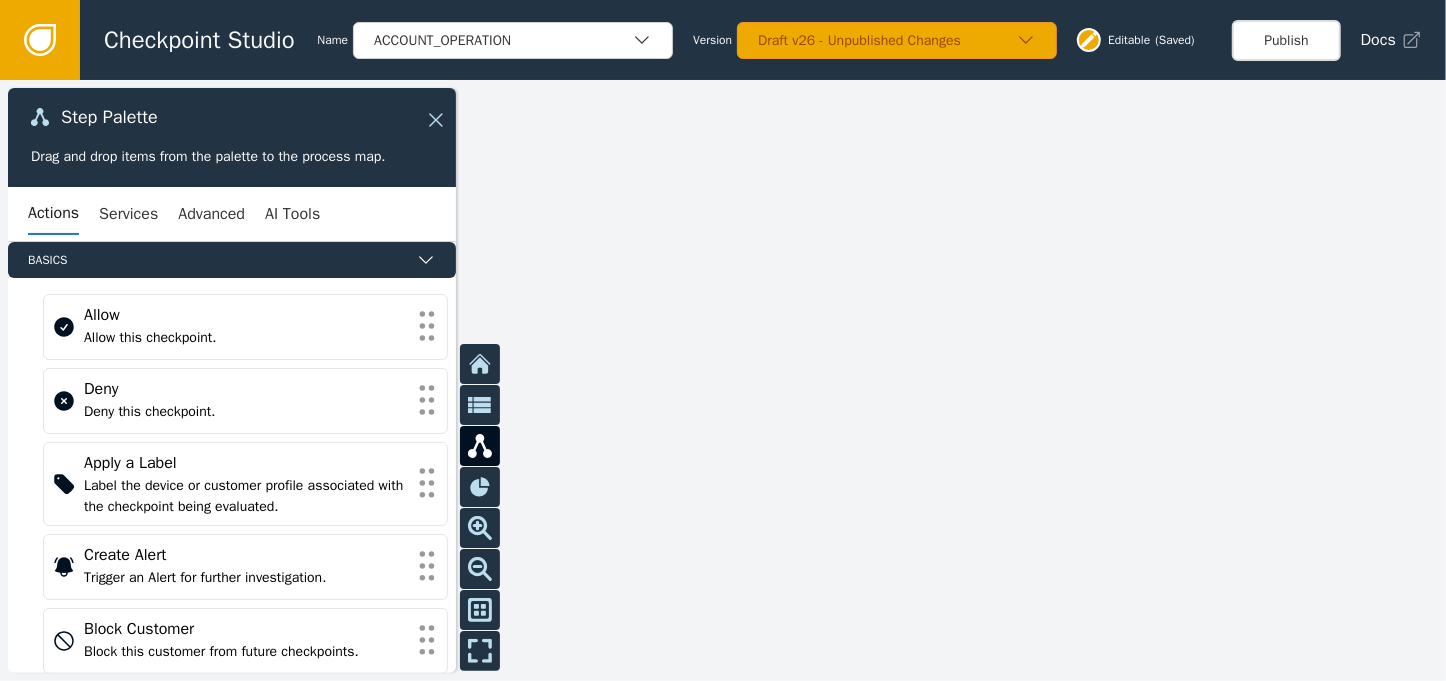 drag, startPoint x: 719, startPoint y: 364, endPoint x: 1118, endPoint y: 333, distance: 400.20245 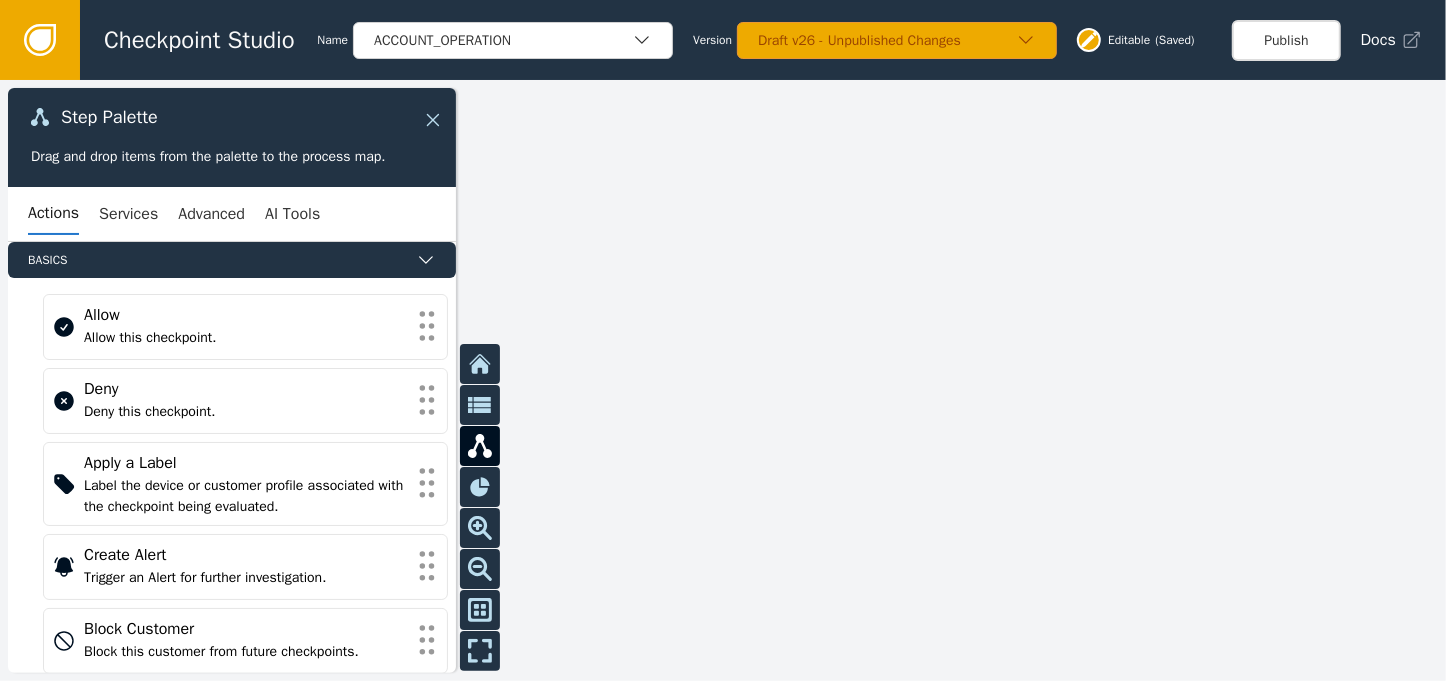 click 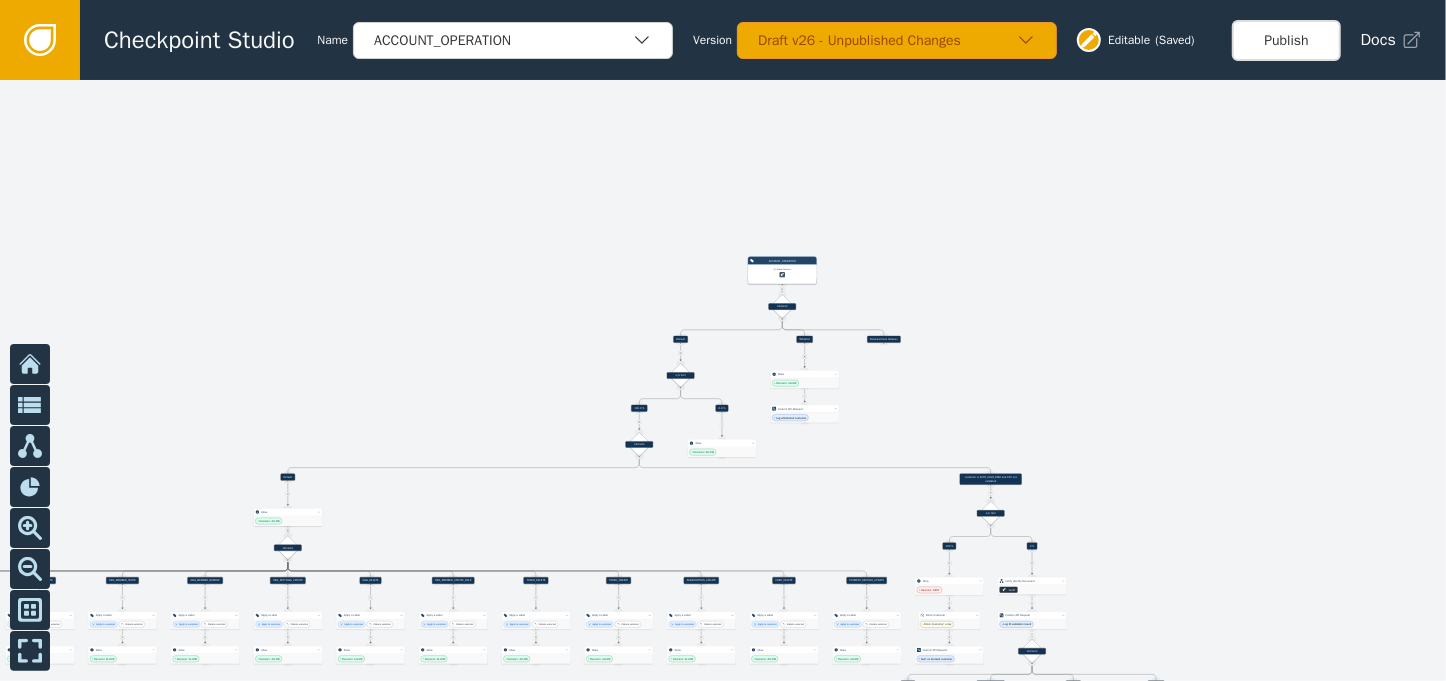 drag, startPoint x: 497, startPoint y: 295, endPoint x: 1090, endPoint y: 305, distance: 593.0843 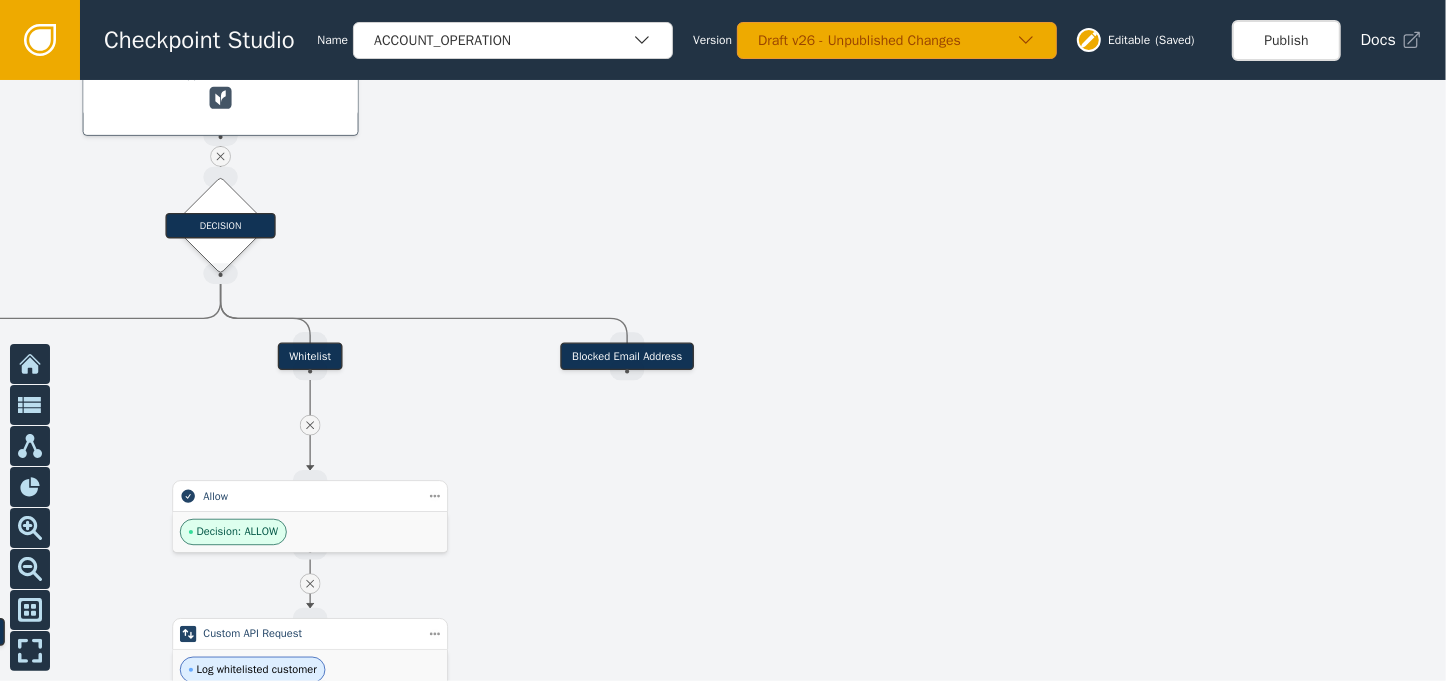 drag, startPoint x: 500, startPoint y: 557, endPoint x: 941, endPoint y: 442, distance: 455.74774 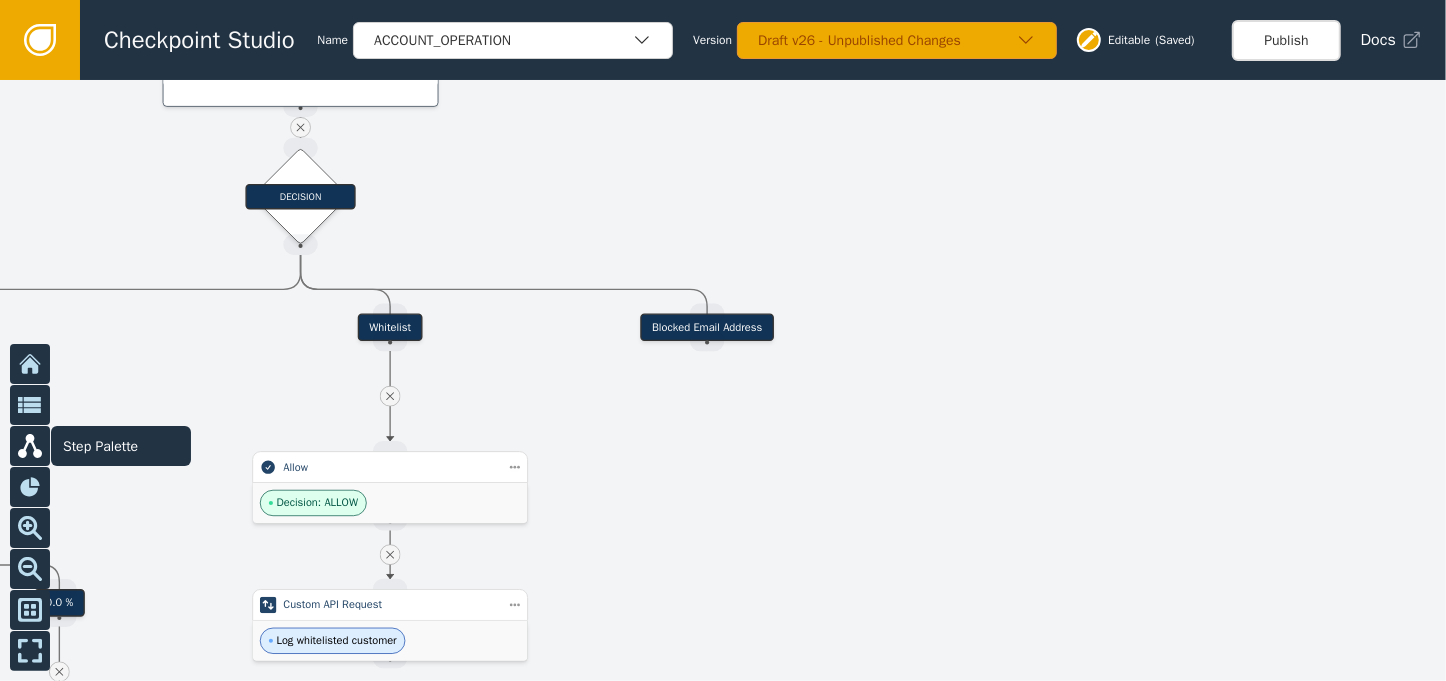 click 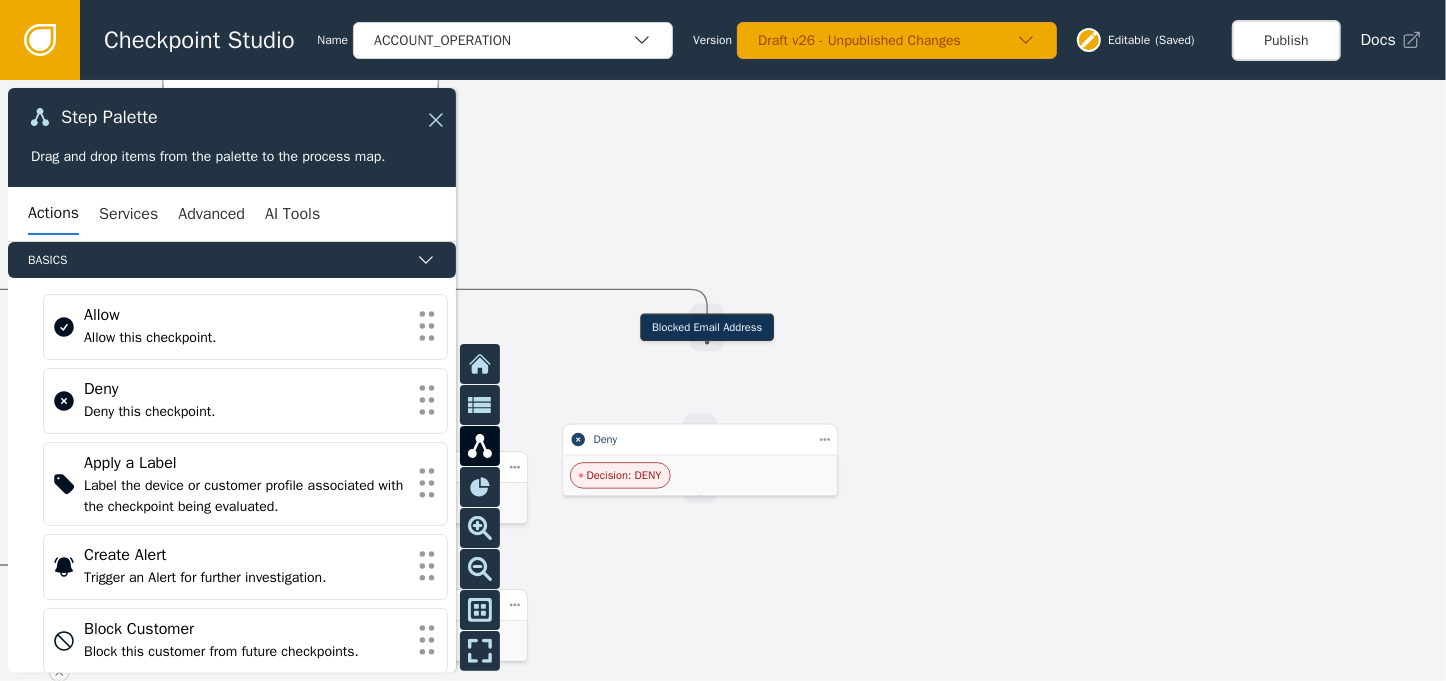 drag, startPoint x: 708, startPoint y: 342, endPoint x: 712, endPoint y: 366, distance: 24.33105 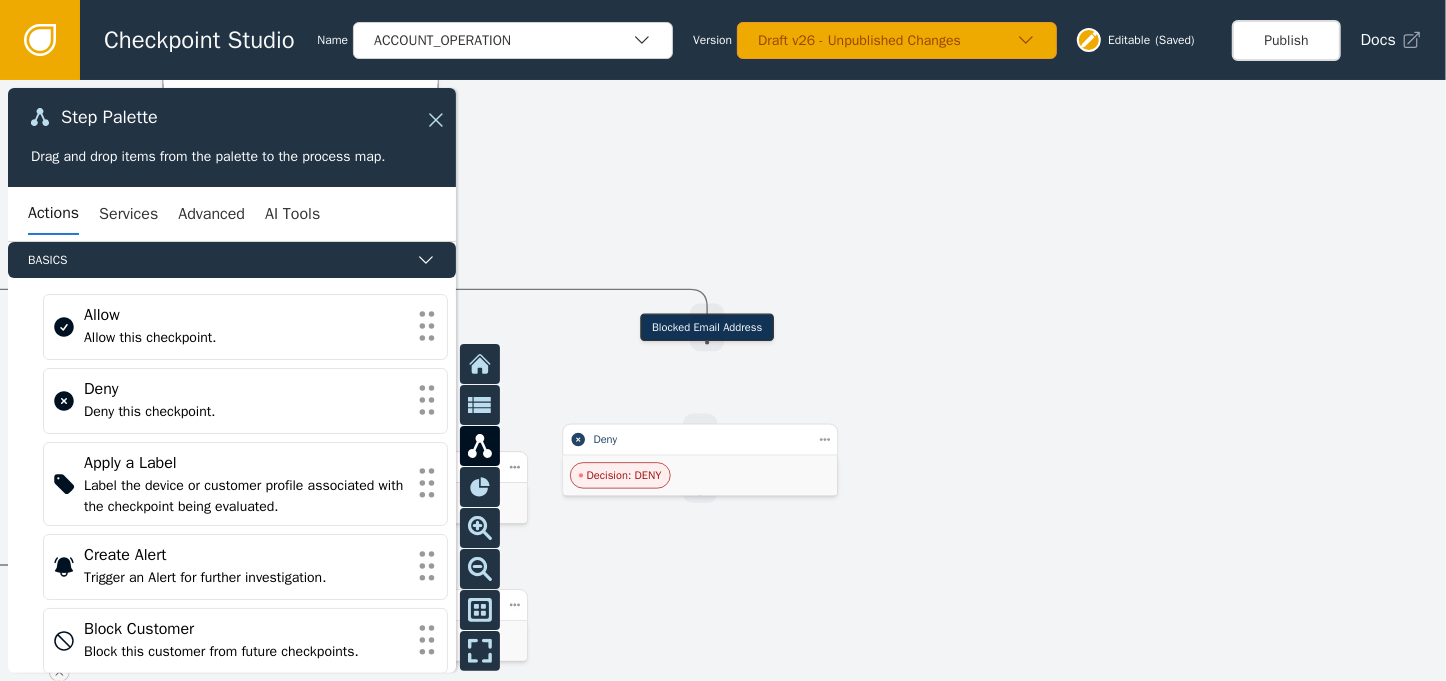 drag, startPoint x: 708, startPoint y: 343, endPoint x: 693, endPoint y: 357, distance: 20.518284 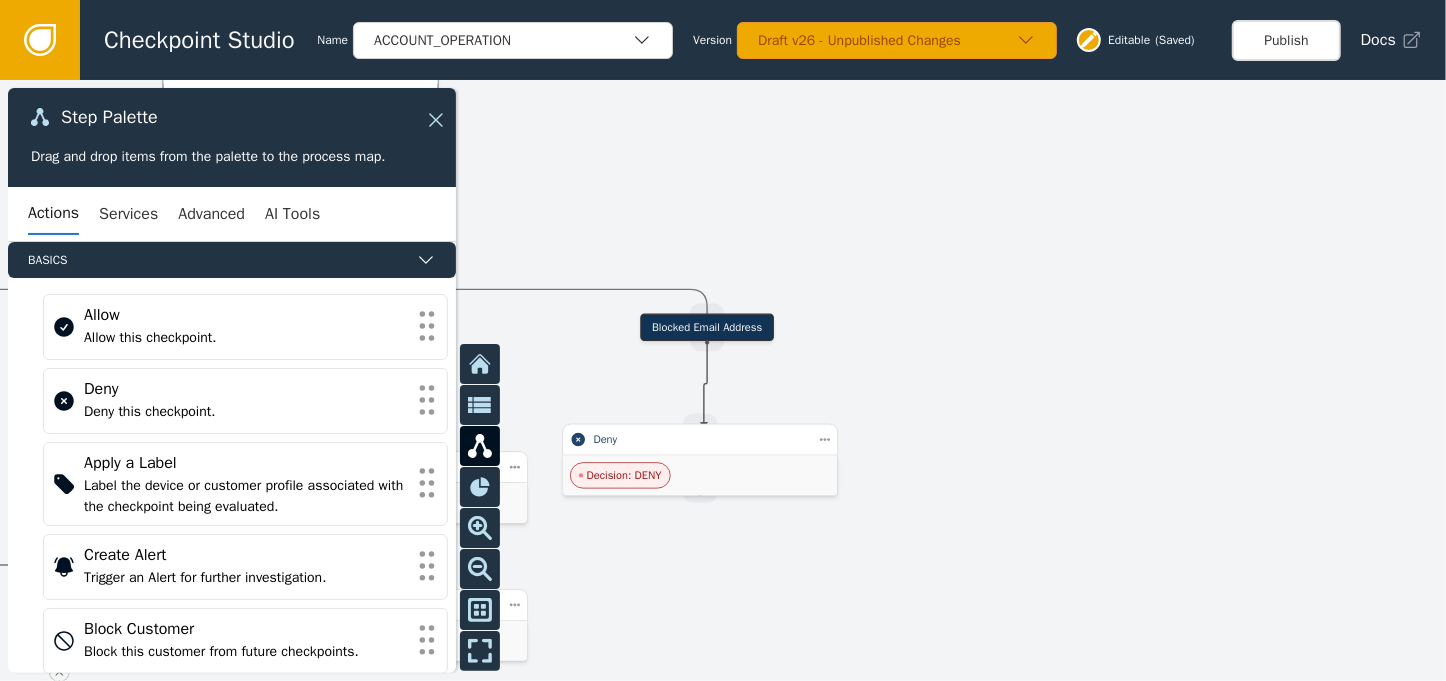 drag, startPoint x: 705, startPoint y: 347, endPoint x: 705, endPoint y: 422, distance: 75 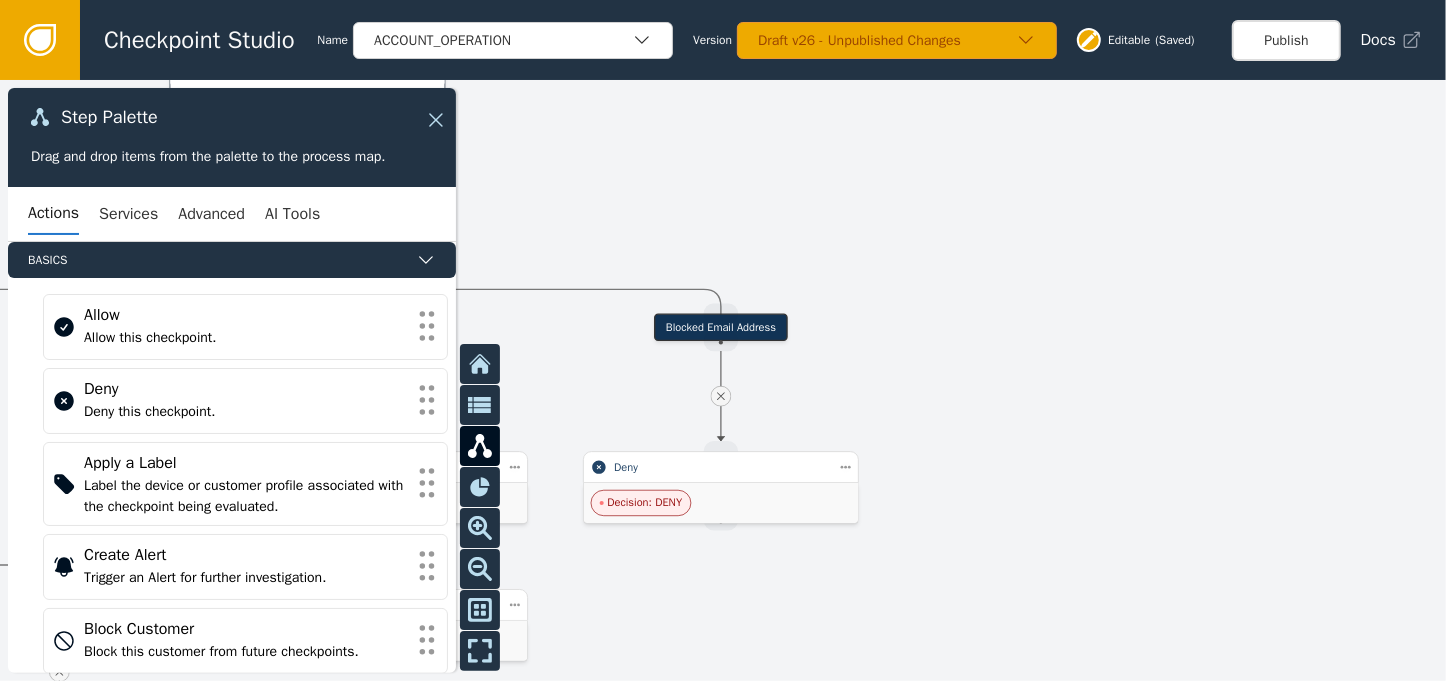 click at bounding box center (723, 380) 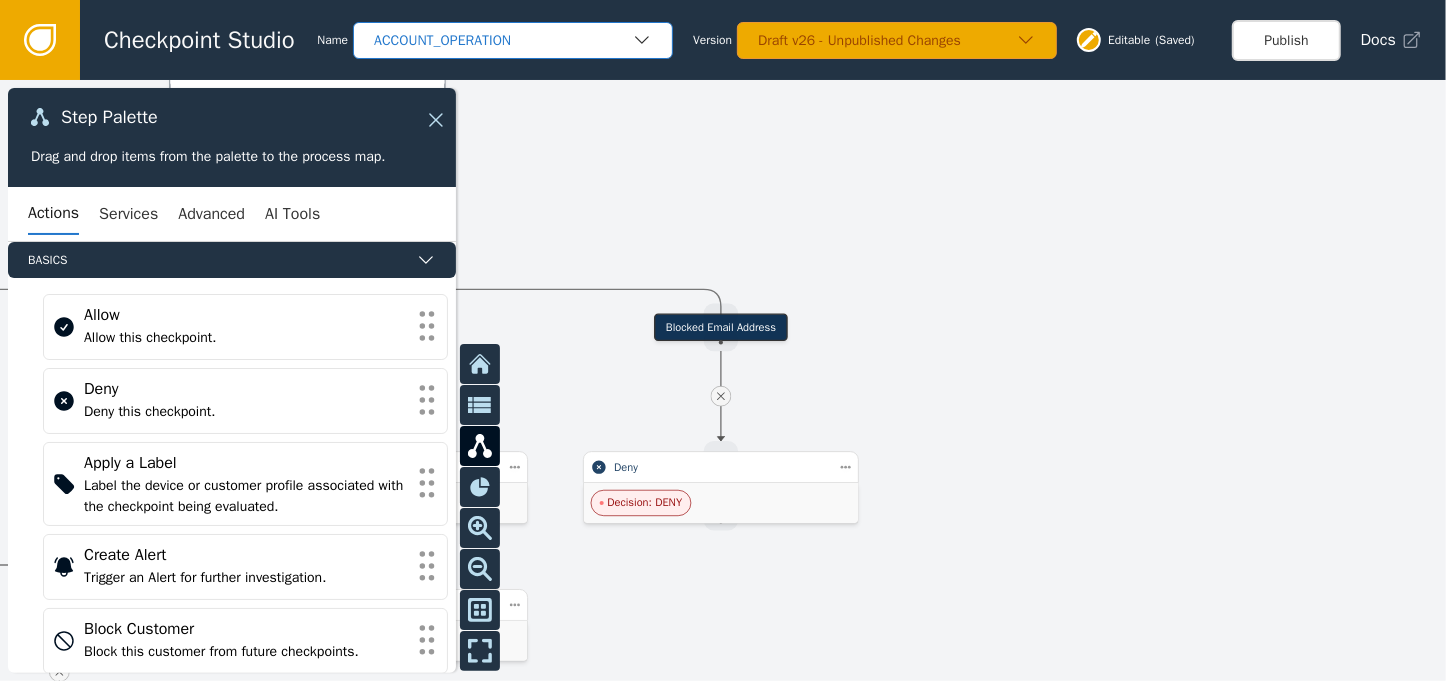 click on "ACCOUNT_OPERATION" at bounding box center (503, 40) 